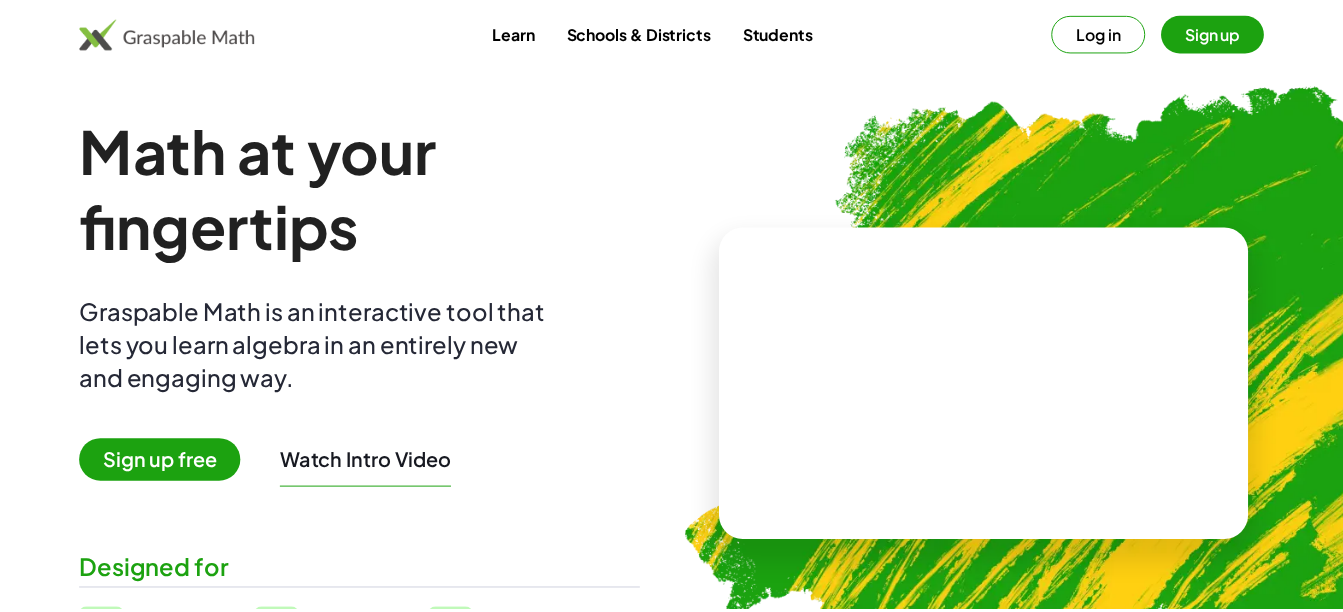 scroll, scrollTop: 0, scrollLeft: 0, axis: both 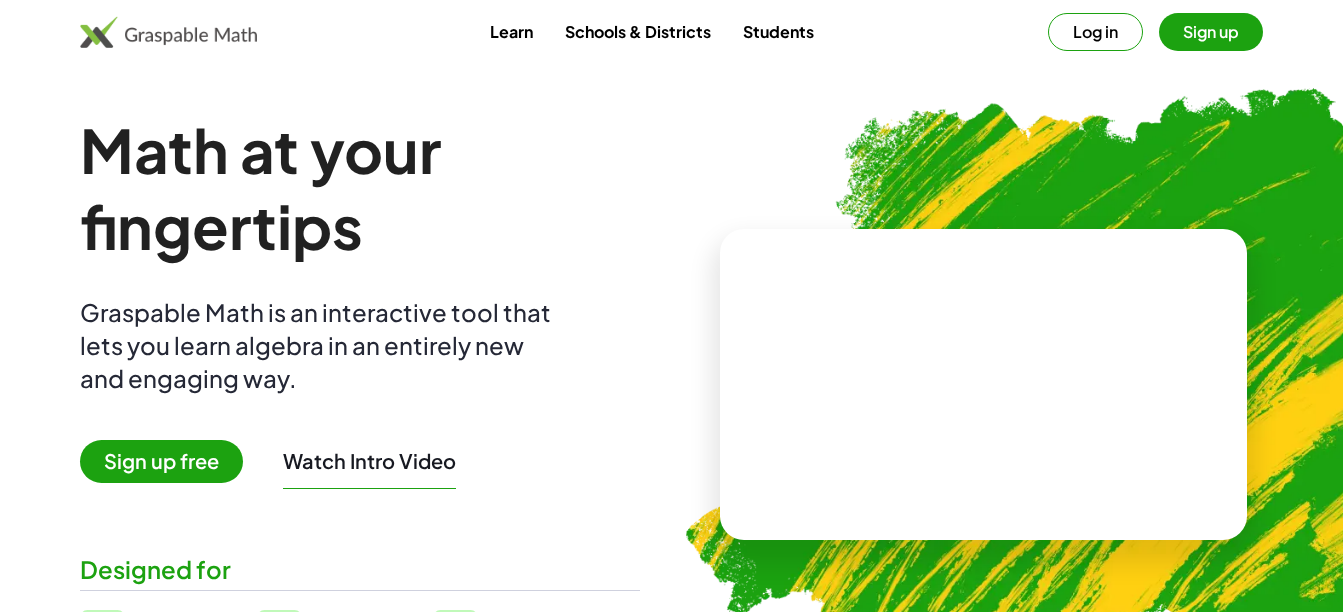click on "Sign up free" at bounding box center [161, 461] 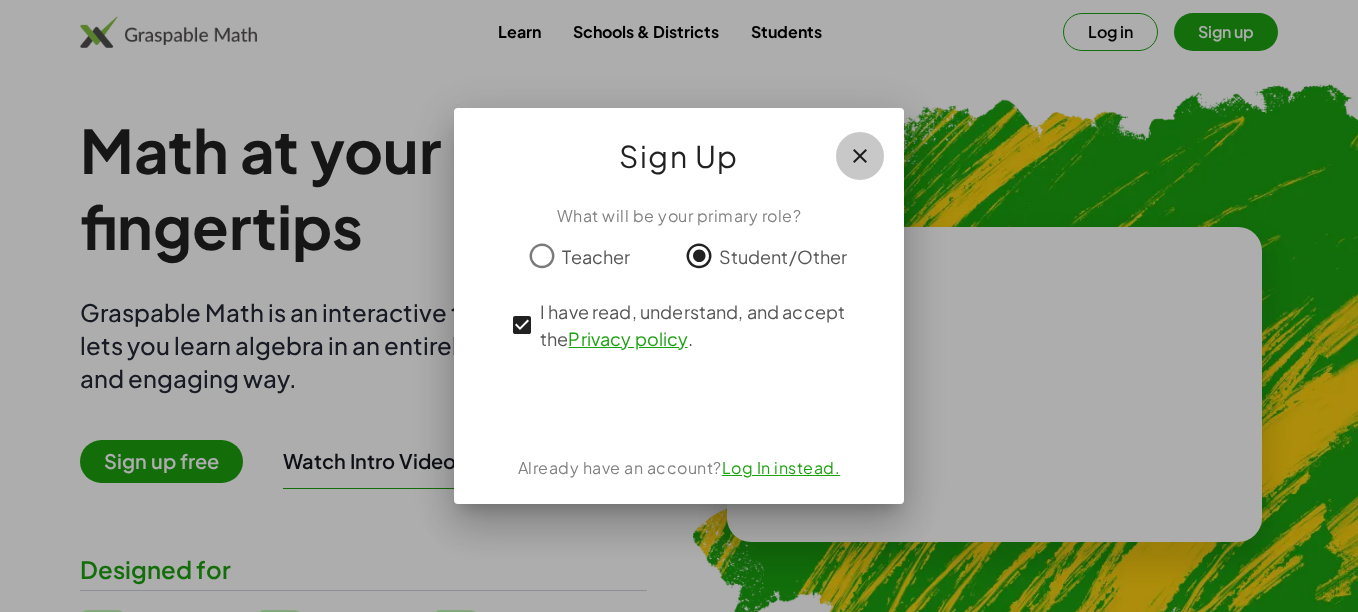 click 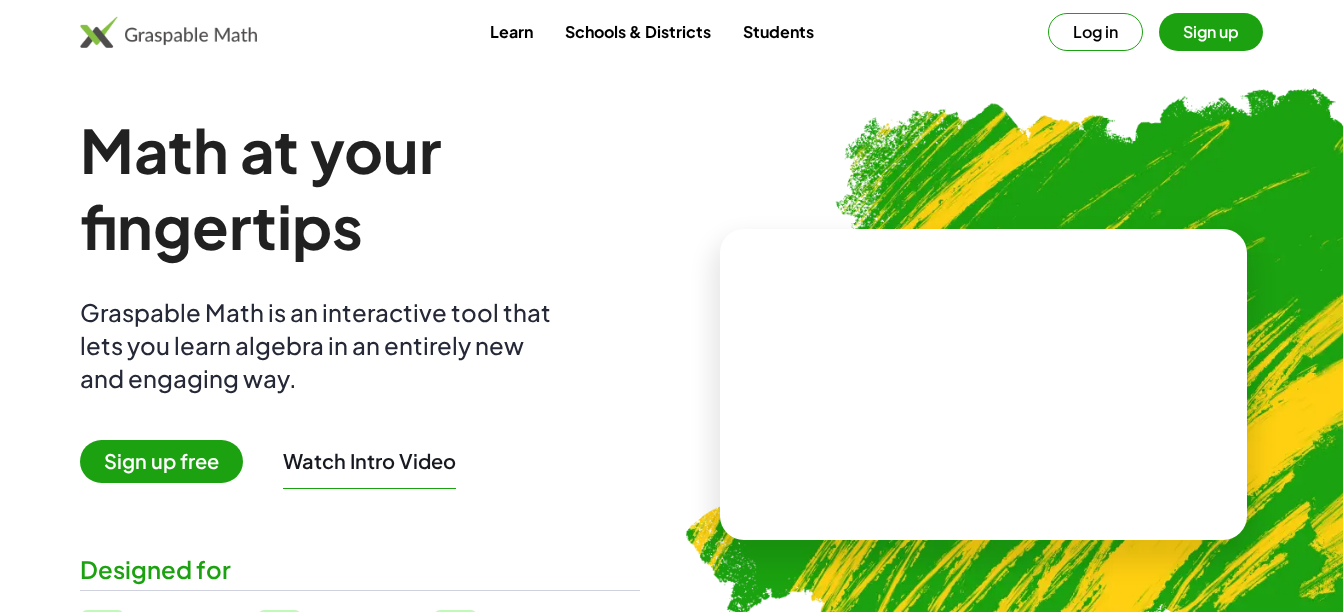 click on "Sign up" at bounding box center [1211, 32] 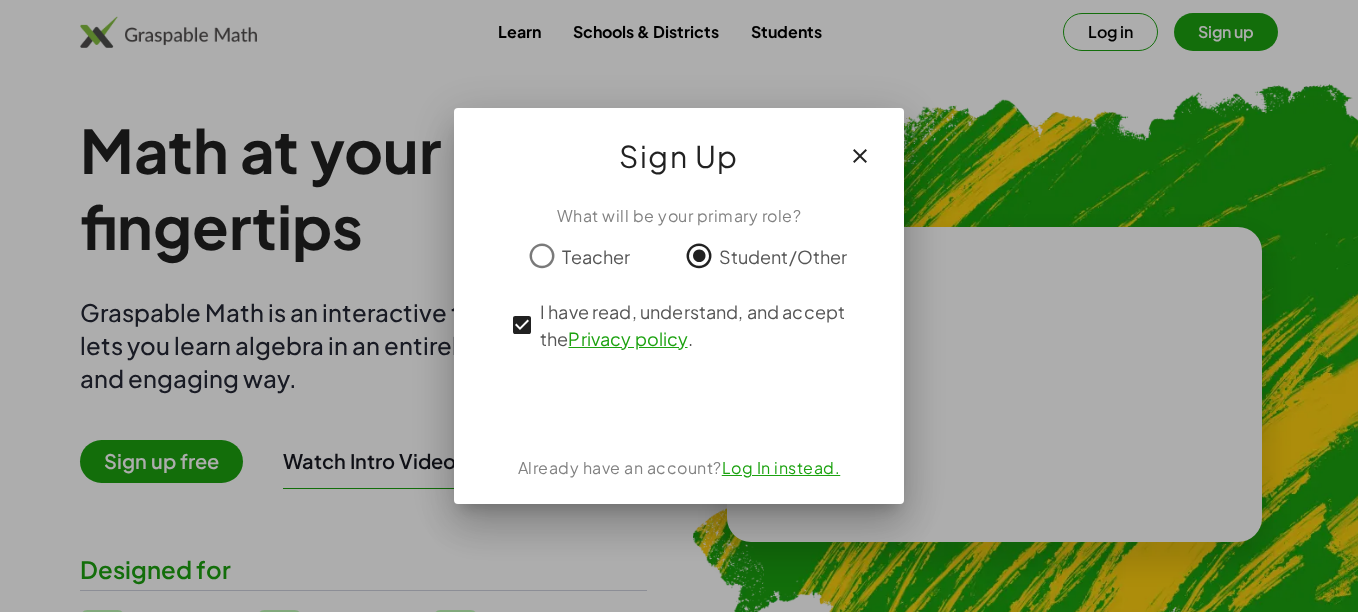 click at bounding box center [679, 306] 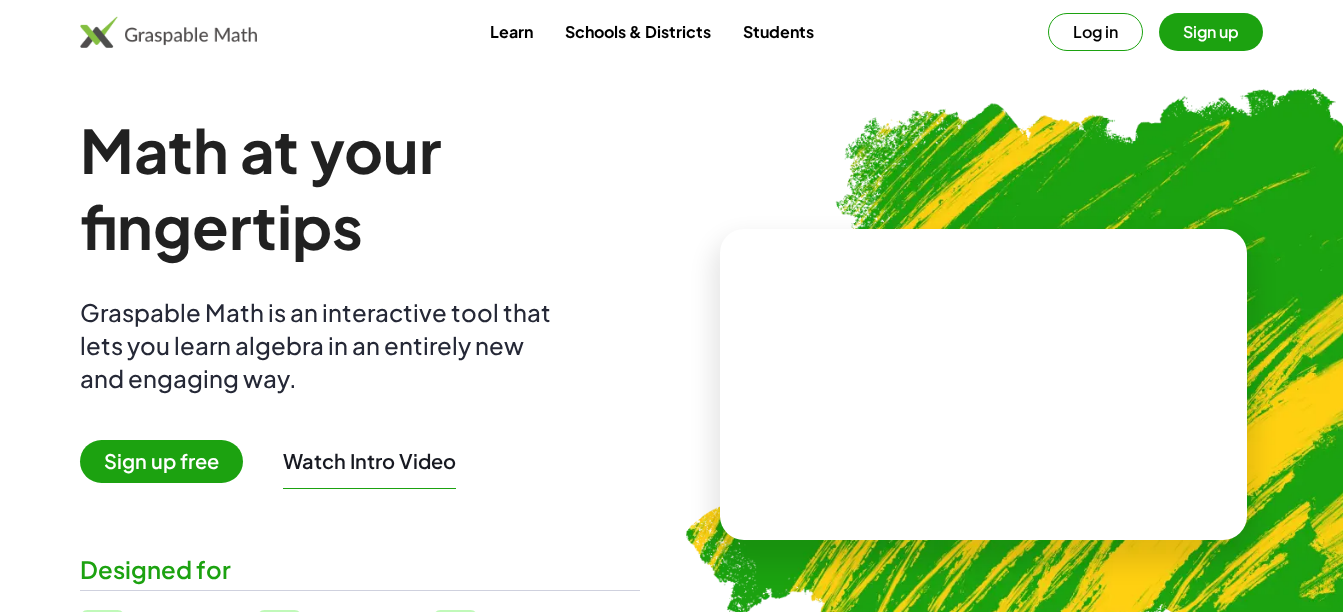 drag, startPoint x: 909, startPoint y: 396, endPoint x: 1007, endPoint y: 400, distance: 98.0816 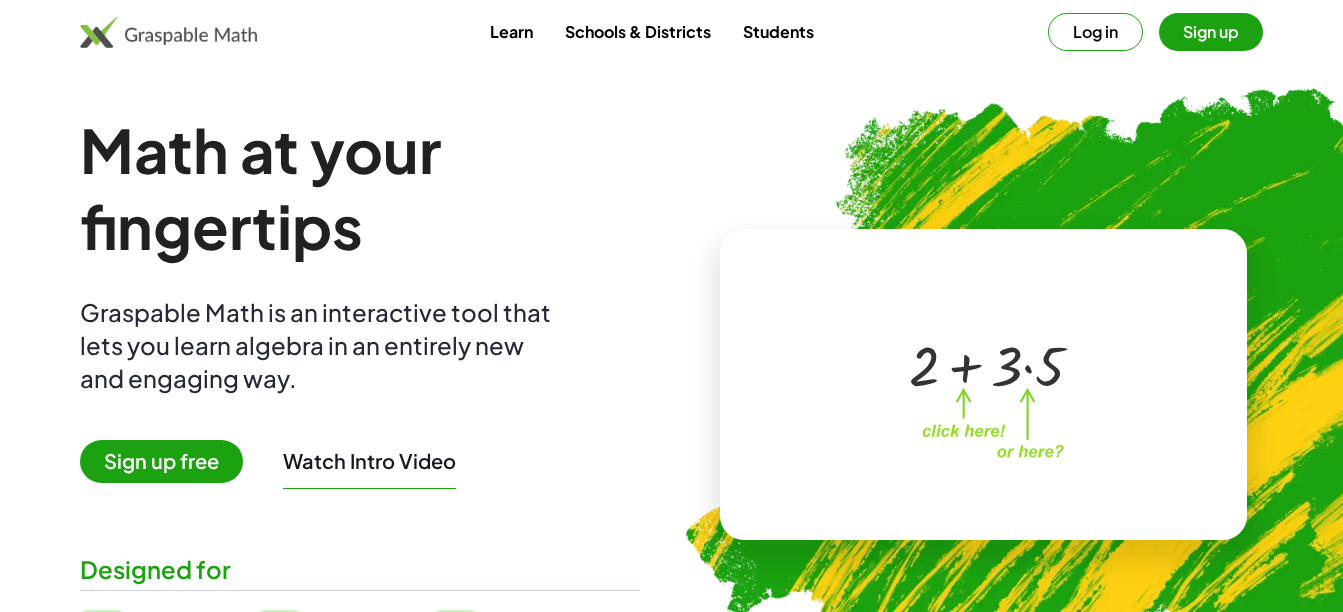 click on "Sign up" at bounding box center [1211, 32] 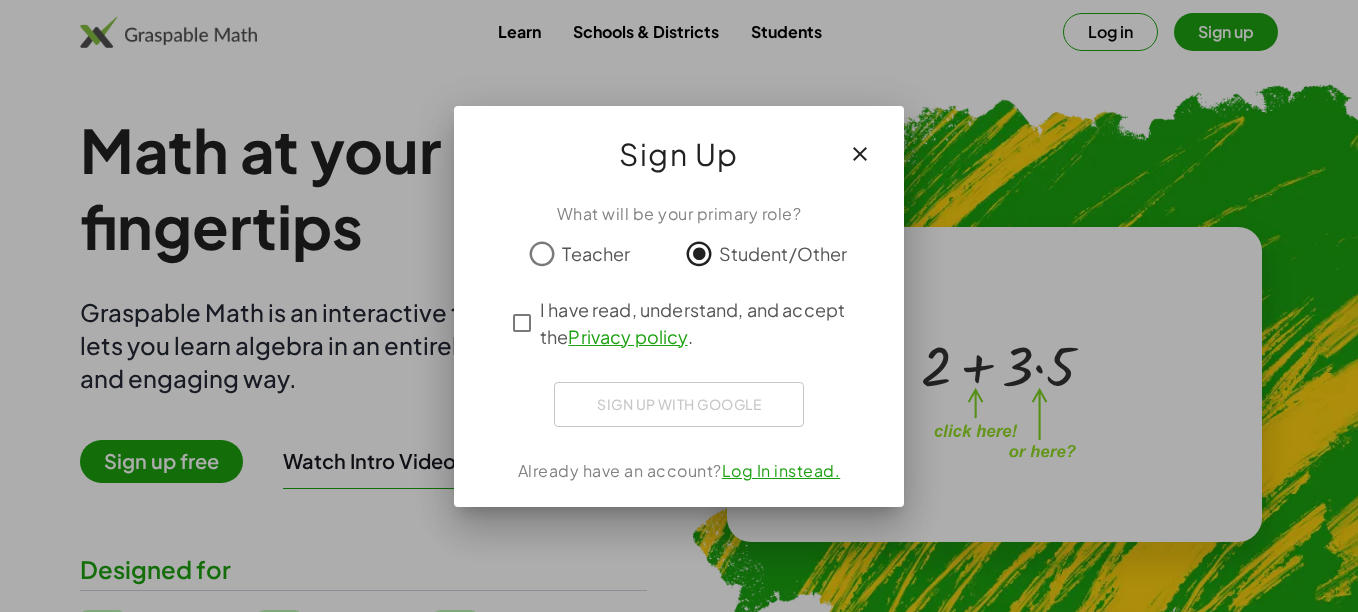 click at bounding box center (679, 306) 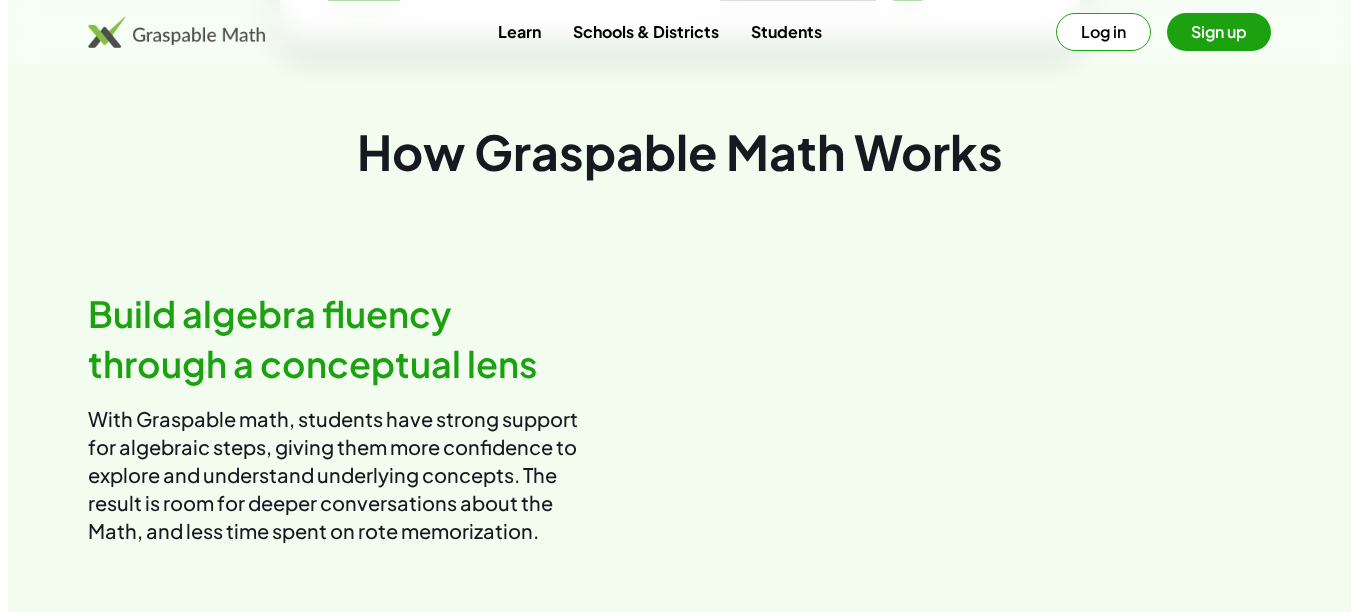 scroll, scrollTop: 0, scrollLeft: 0, axis: both 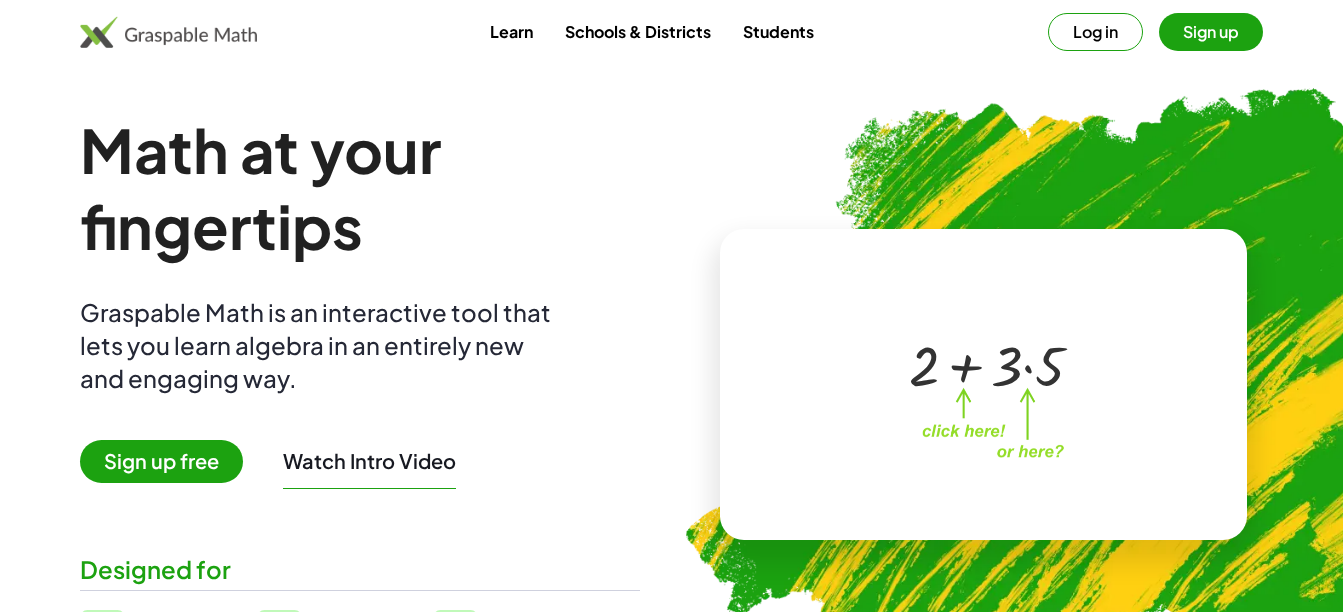 click on "Sign up free" at bounding box center (161, 461) 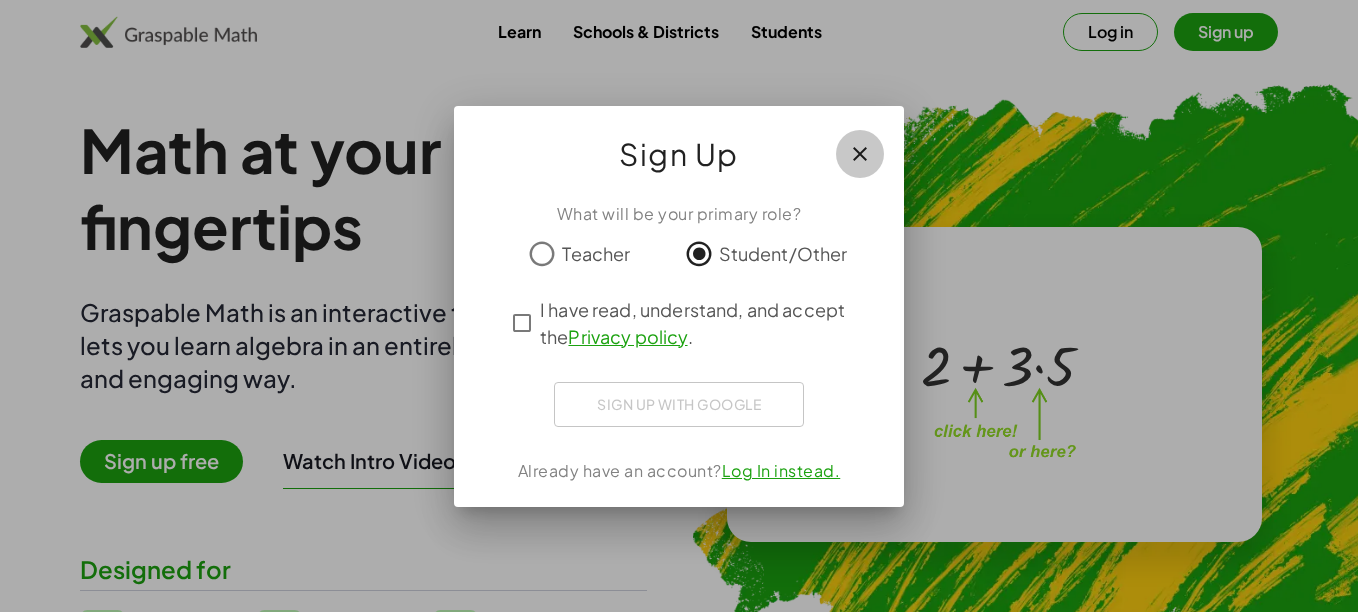 click 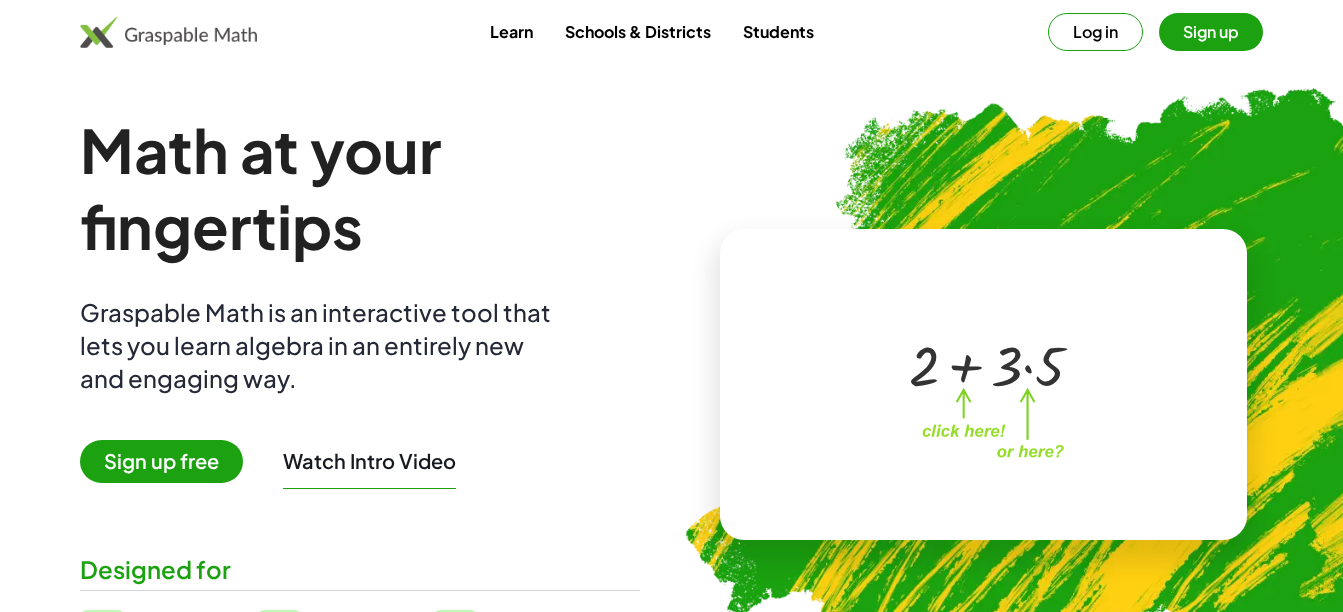 click on "Sign up" at bounding box center (1211, 32) 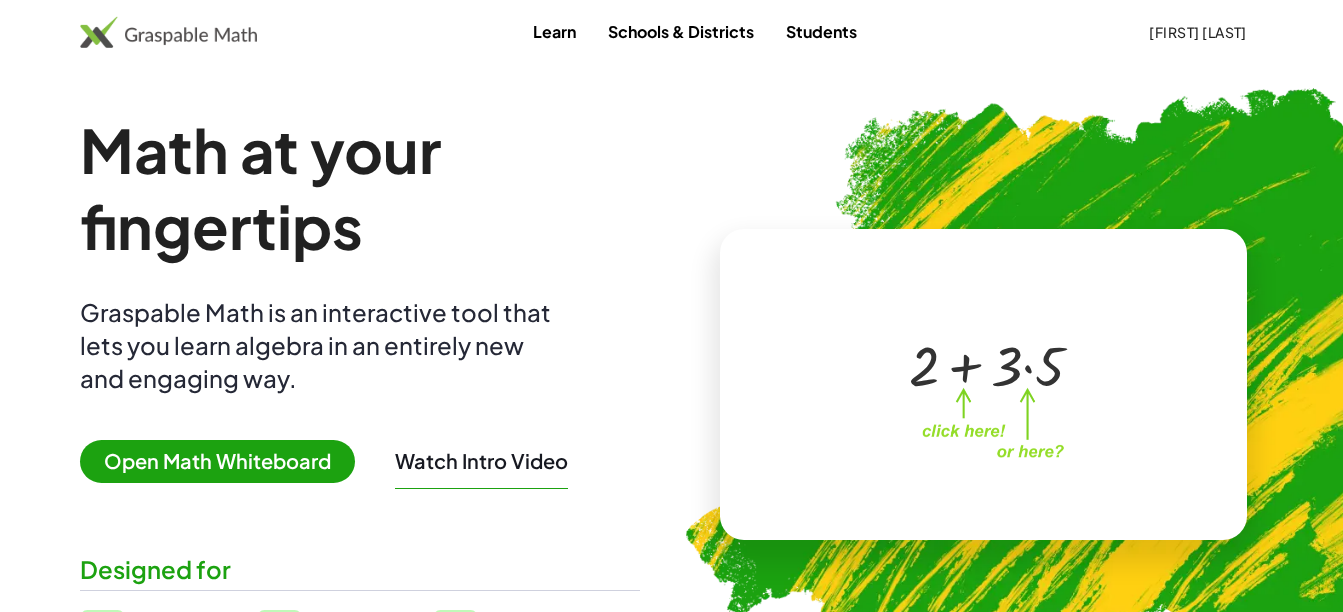 click on "Open Math Whiteboard" at bounding box center (217, 461) 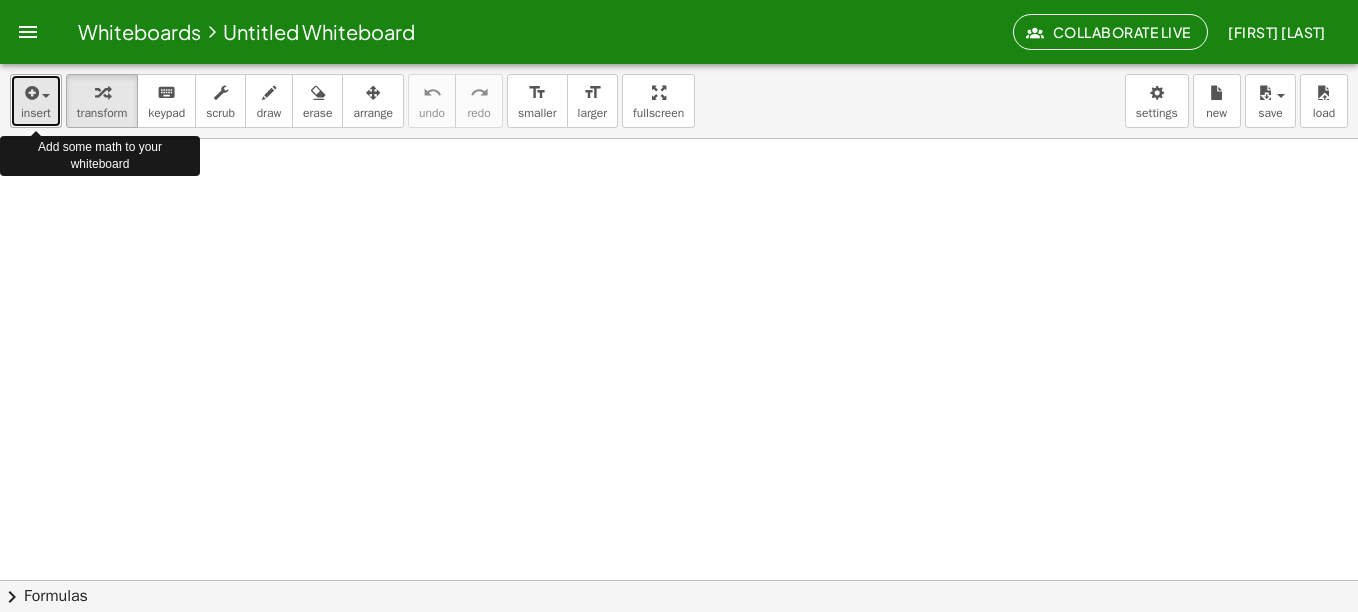 click at bounding box center [46, 96] 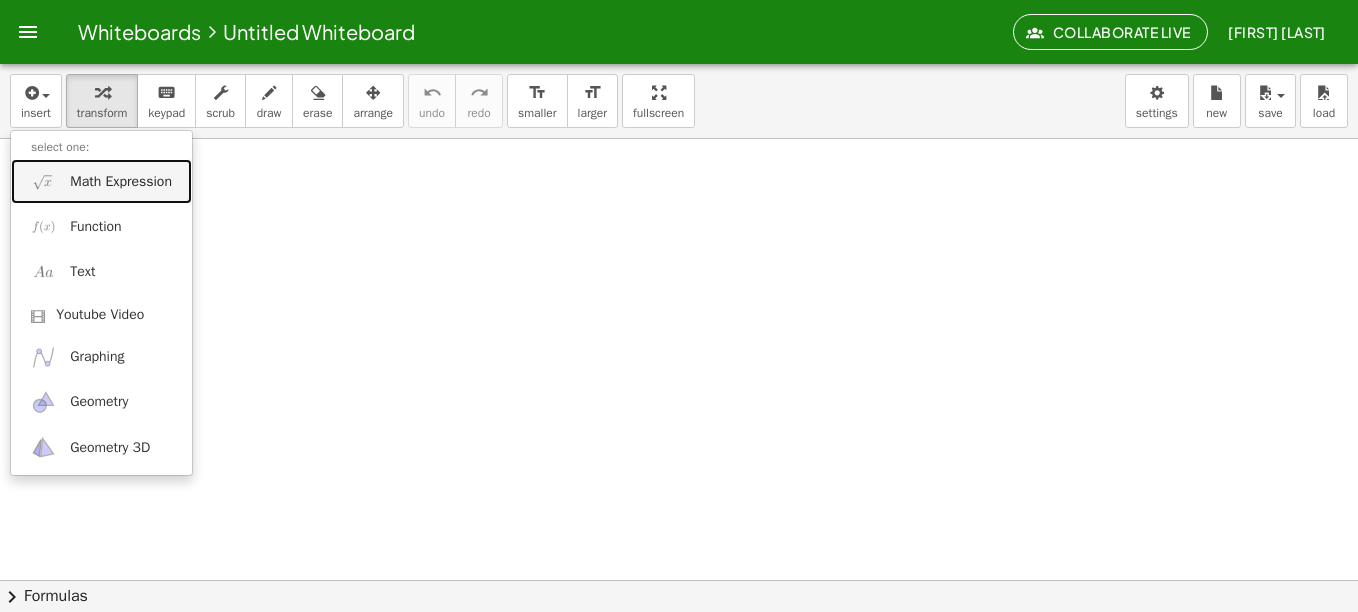 click on "Math Expression" at bounding box center [121, 182] 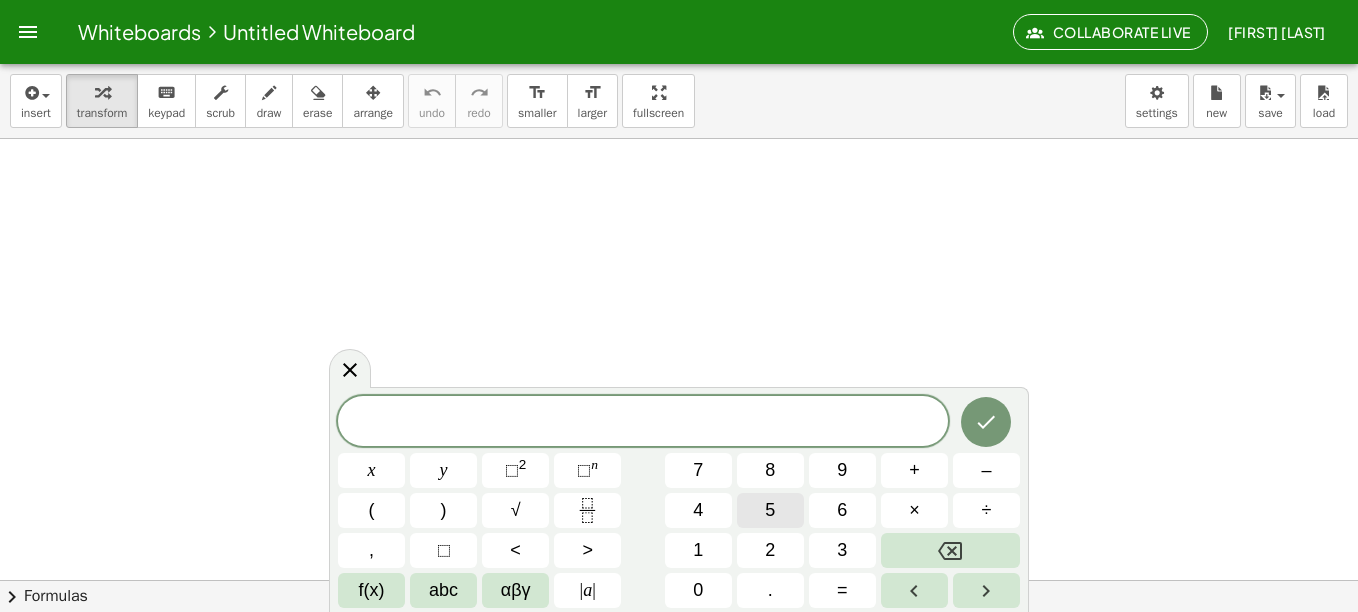 click on "5" at bounding box center [770, 510] 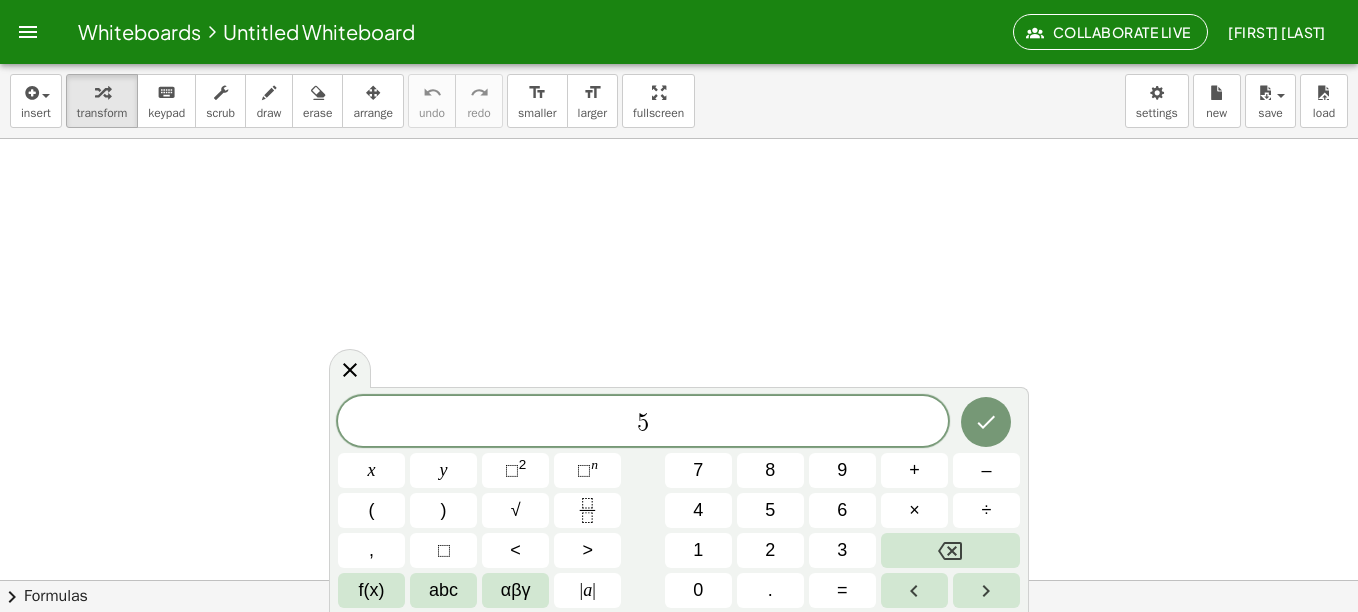 drag, startPoint x: 452, startPoint y: 246, endPoint x: 595, endPoint y: 317, distance: 159.65588 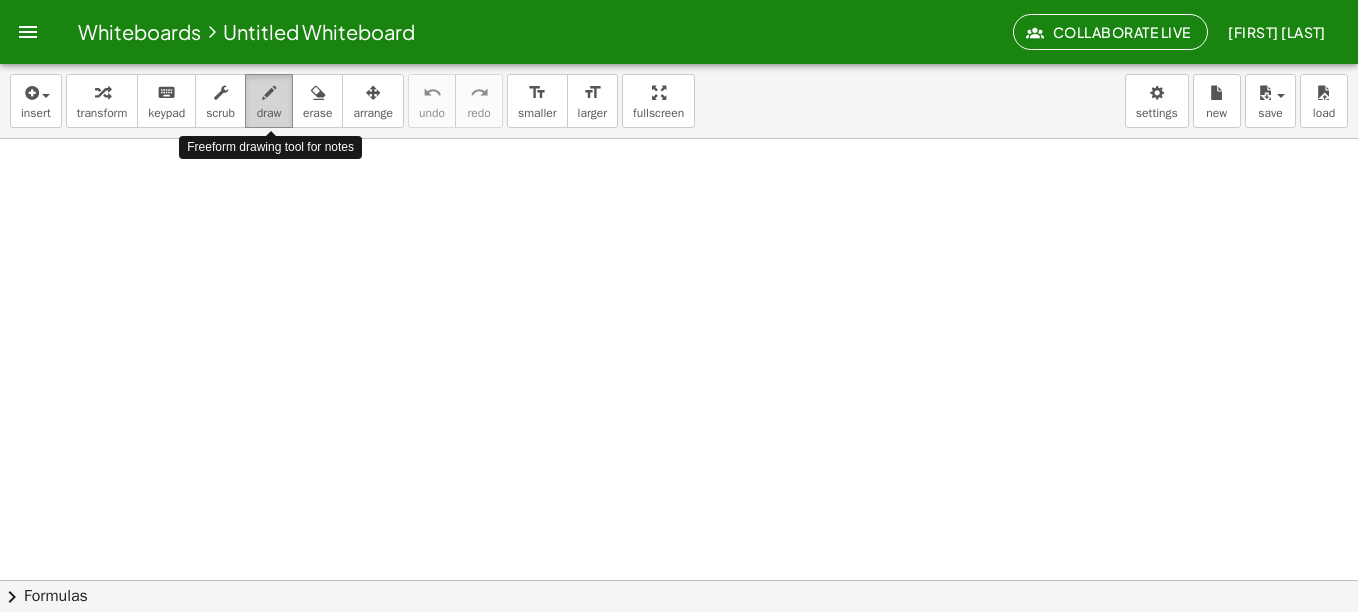 click at bounding box center [269, 92] 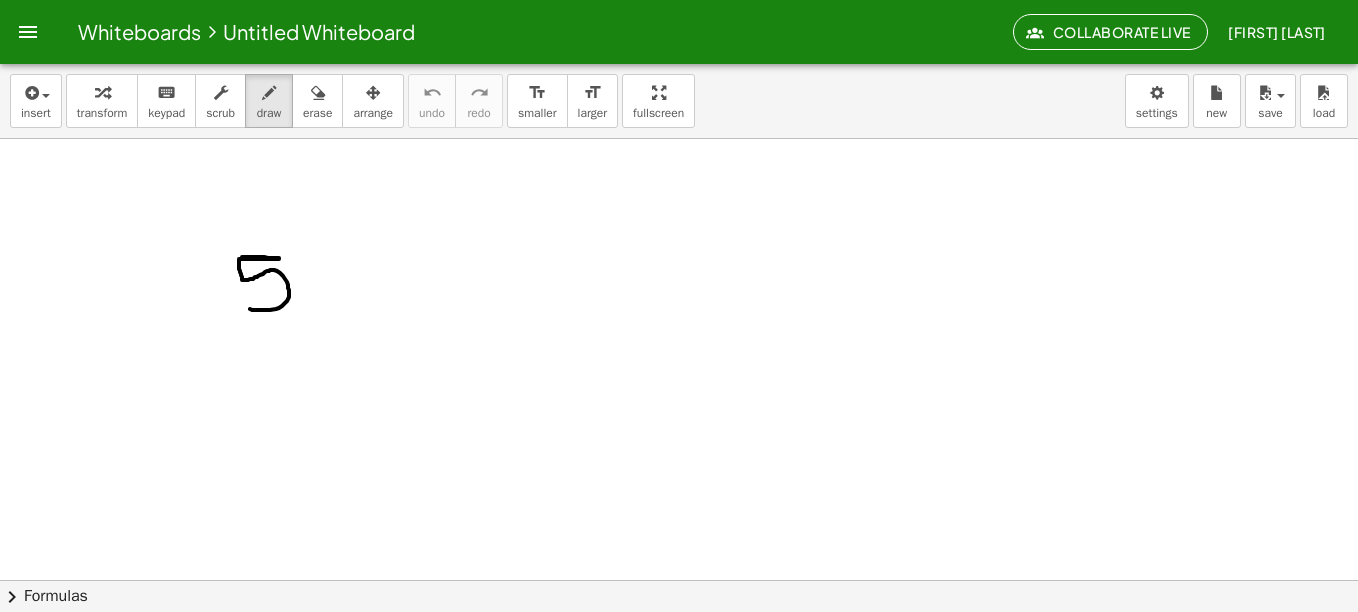 drag, startPoint x: 242, startPoint y: 257, endPoint x: 243, endPoint y: 306, distance: 49.010204 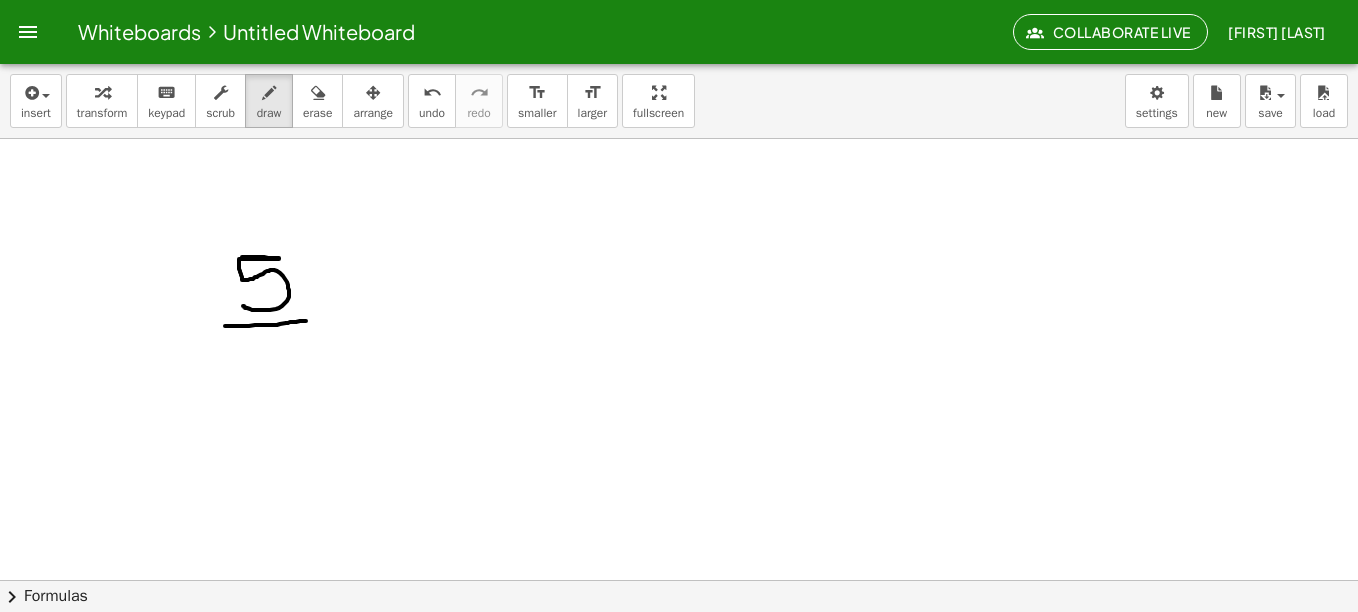 drag, startPoint x: 225, startPoint y: 326, endPoint x: 321, endPoint y: 321, distance: 96.13012 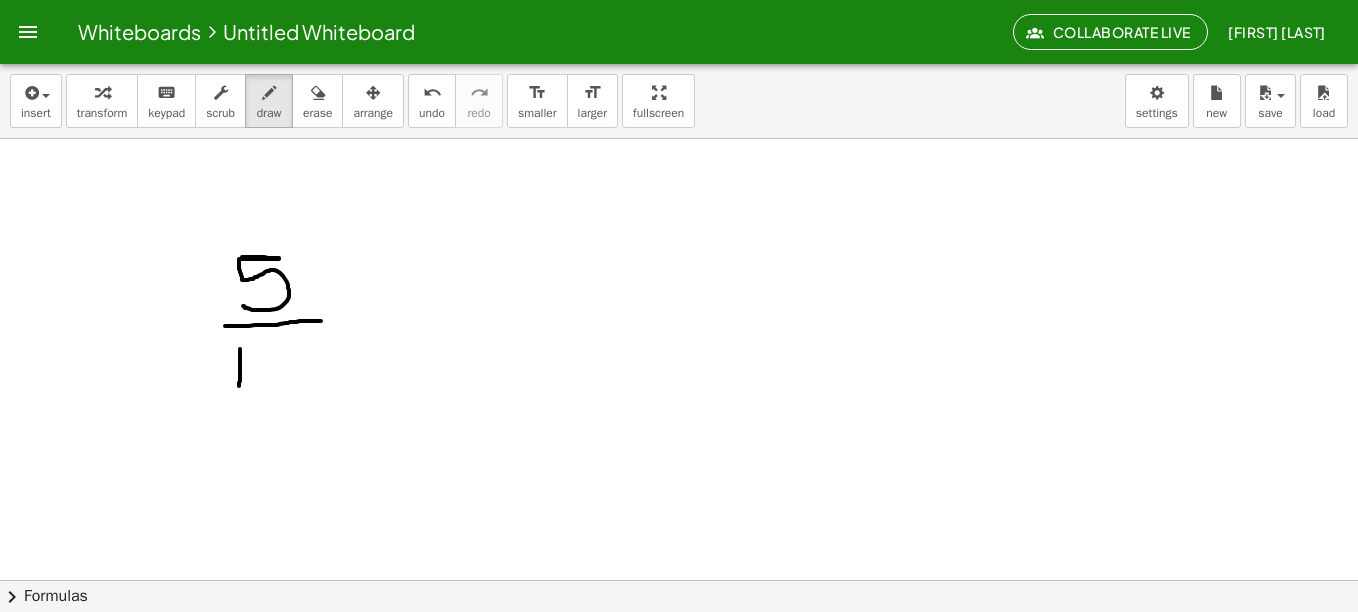 drag, startPoint x: 240, startPoint y: 349, endPoint x: 239, endPoint y: 406, distance: 57.00877 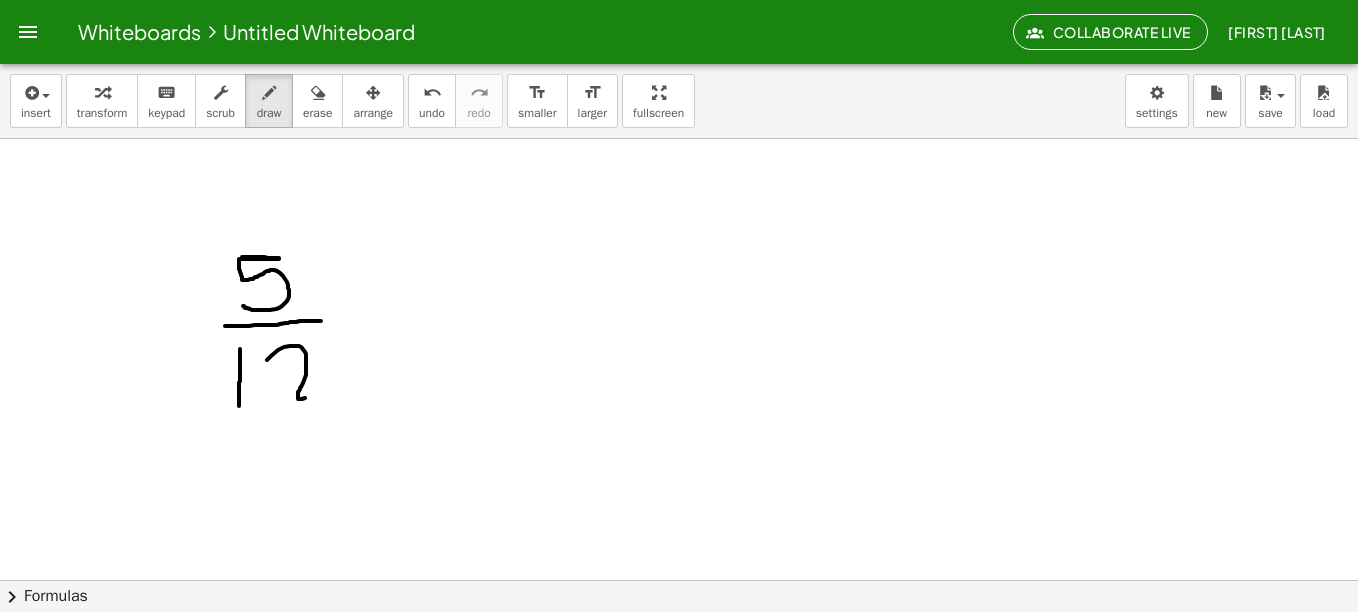 drag, startPoint x: 267, startPoint y: 360, endPoint x: 322, endPoint y: 395, distance: 65.192024 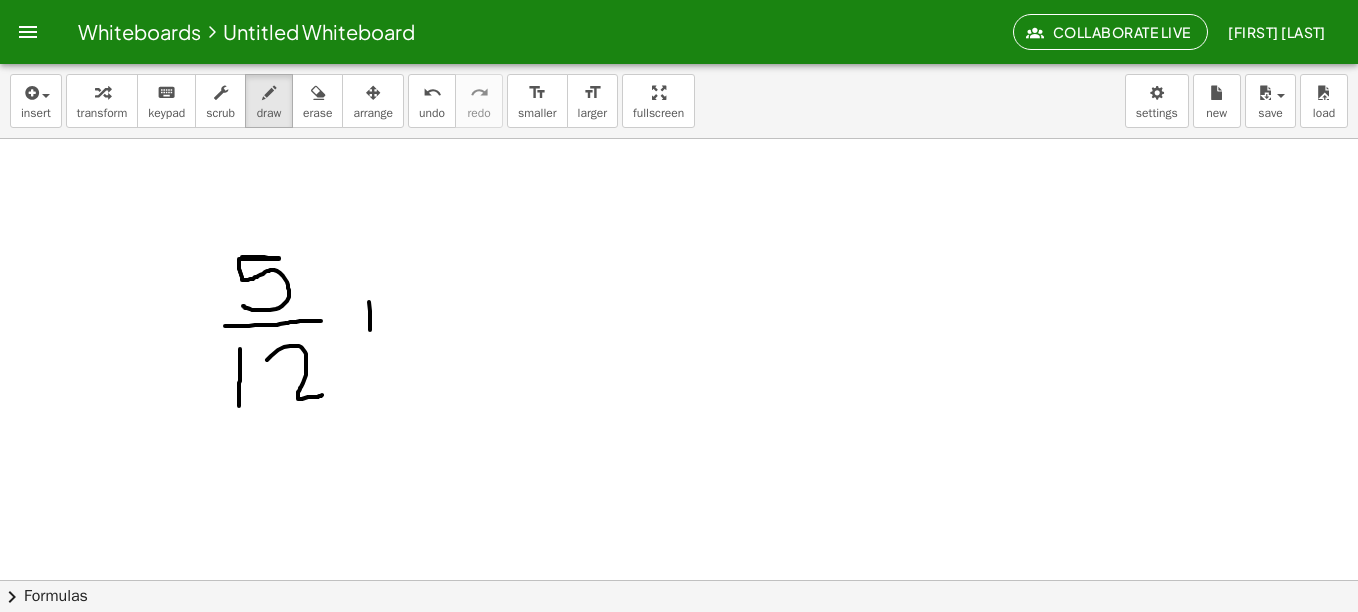 drag, startPoint x: 369, startPoint y: 302, endPoint x: 370, endPoint y: 338, distance: 36.013885 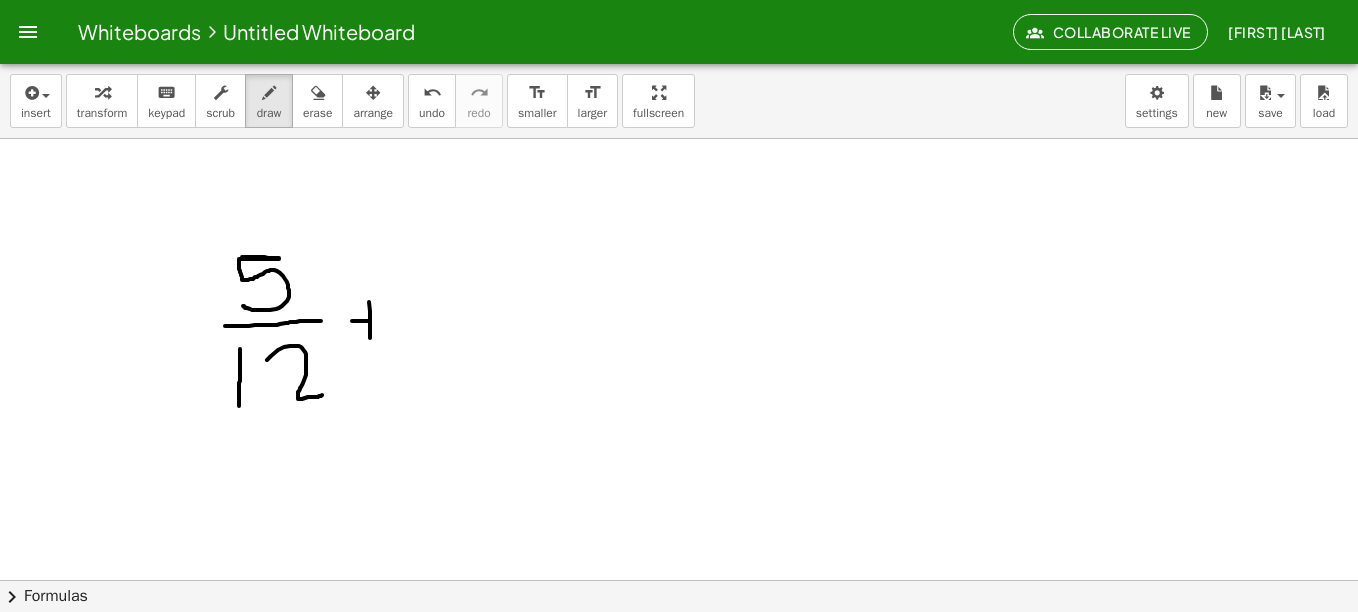drag, startPoint x: 352, startPoint y: 321, endPoint x: 385, endPoint y: 321, distance: 33 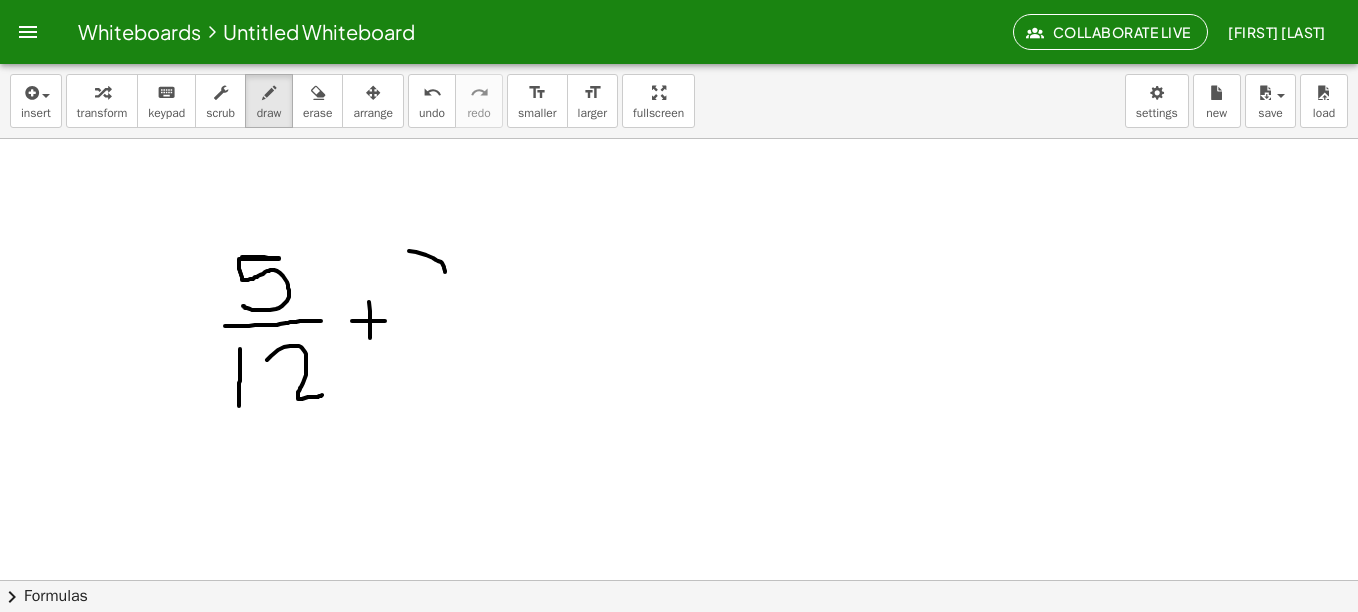 drag, startPoint x: 409, startPoint y: 251, endPoint x: 444, endPoint y: 315, distance: 72.94518 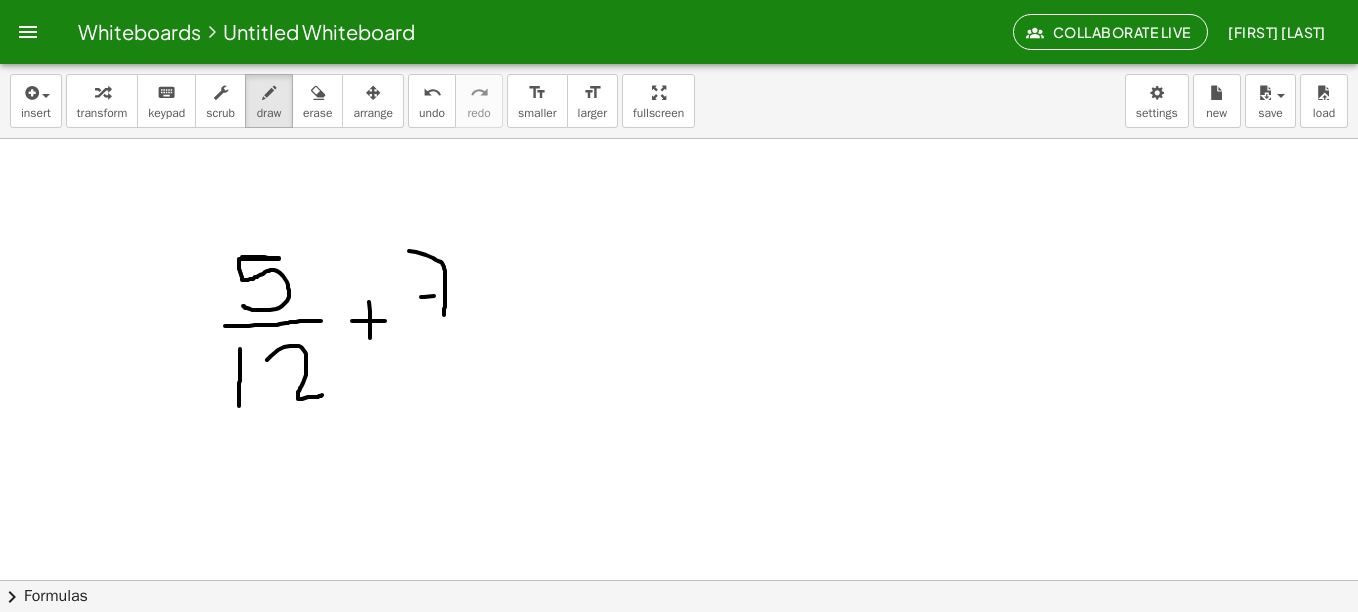 drag, startPoint x: 421, startPoint y: 297, endPoint x: 465, endPoint y: 298, distance: 44.011364 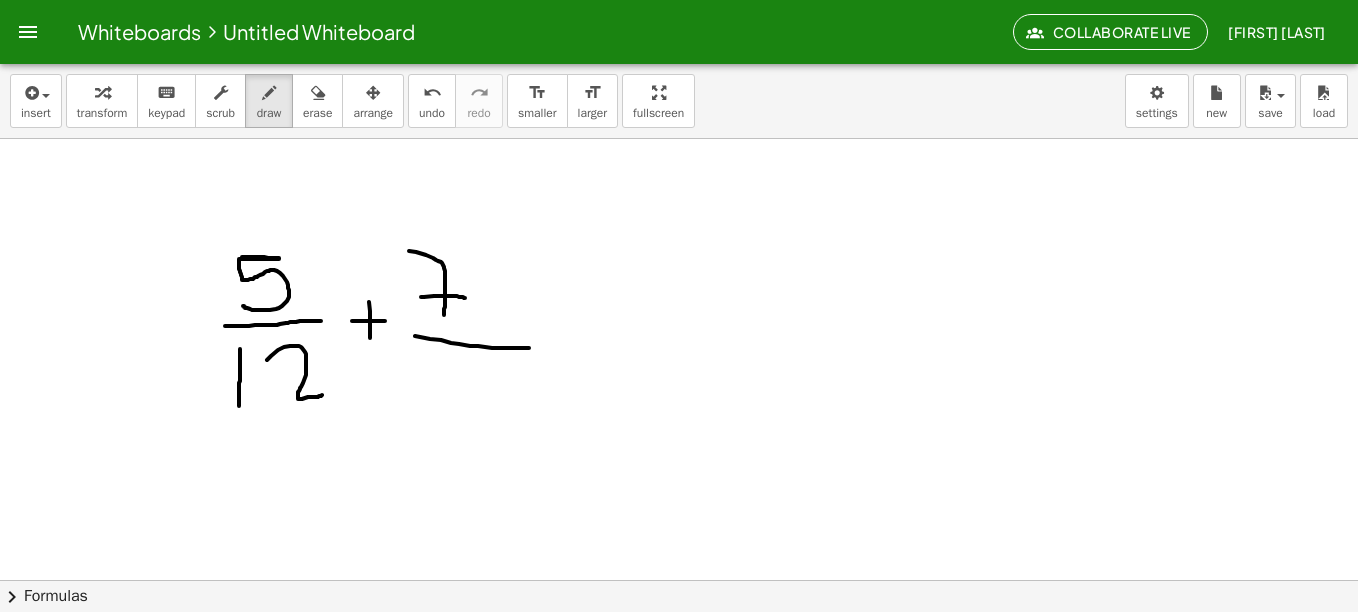 drag, startPoint x: 415, startPoint y: 336, endPoint x: 532, endPoint y: 348, distance: 117.61378 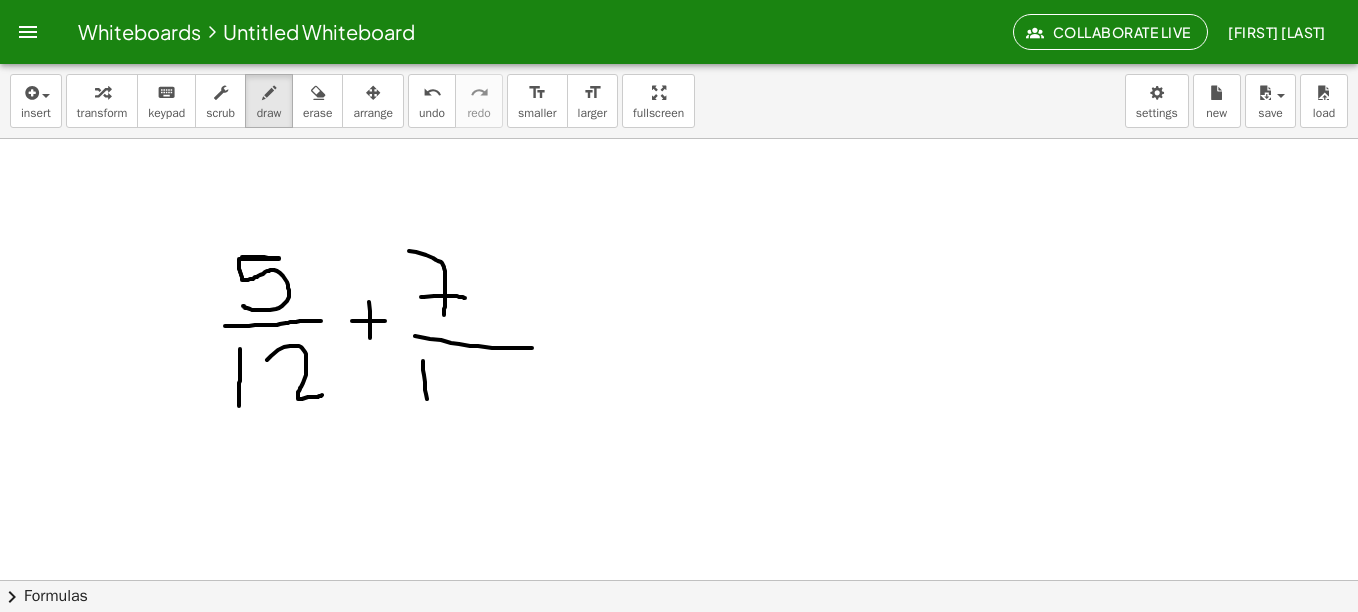 drag, startPoint x: 423, startPoint y: 361, endPoint x: 429, endPoint y: 429, distance: 68.26419 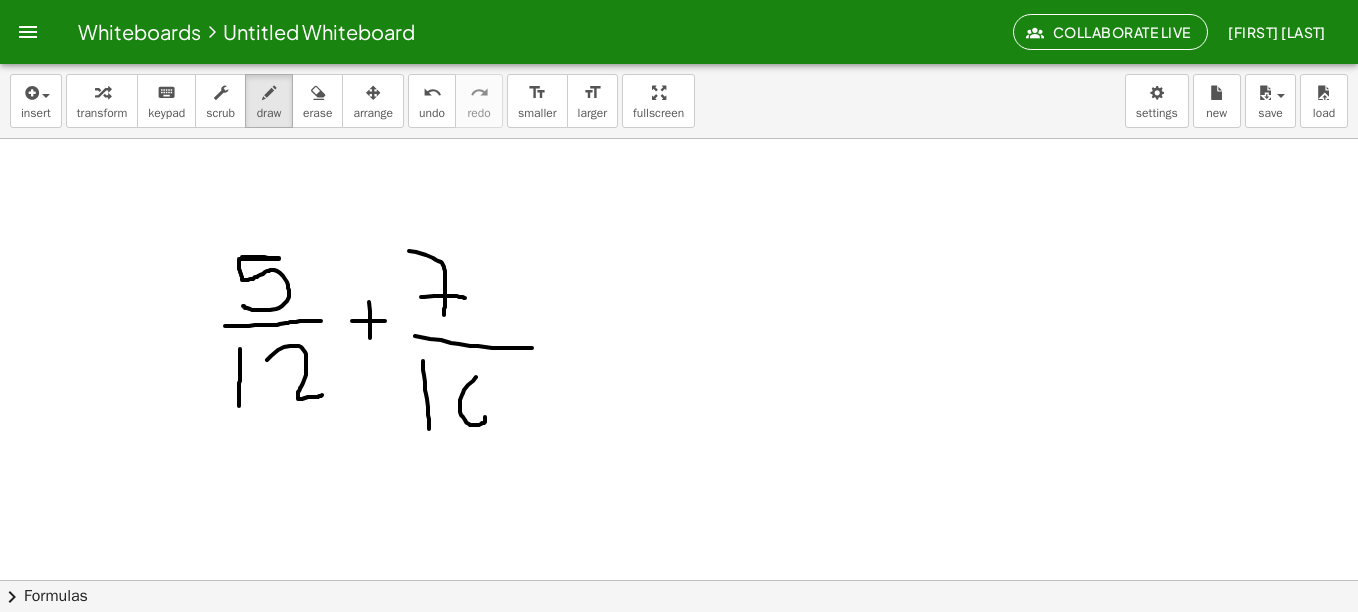 drag, startPoint x: 476, startPoint y: 377, endPoint x: 469, endPoint y: 414, distance: 37.65634 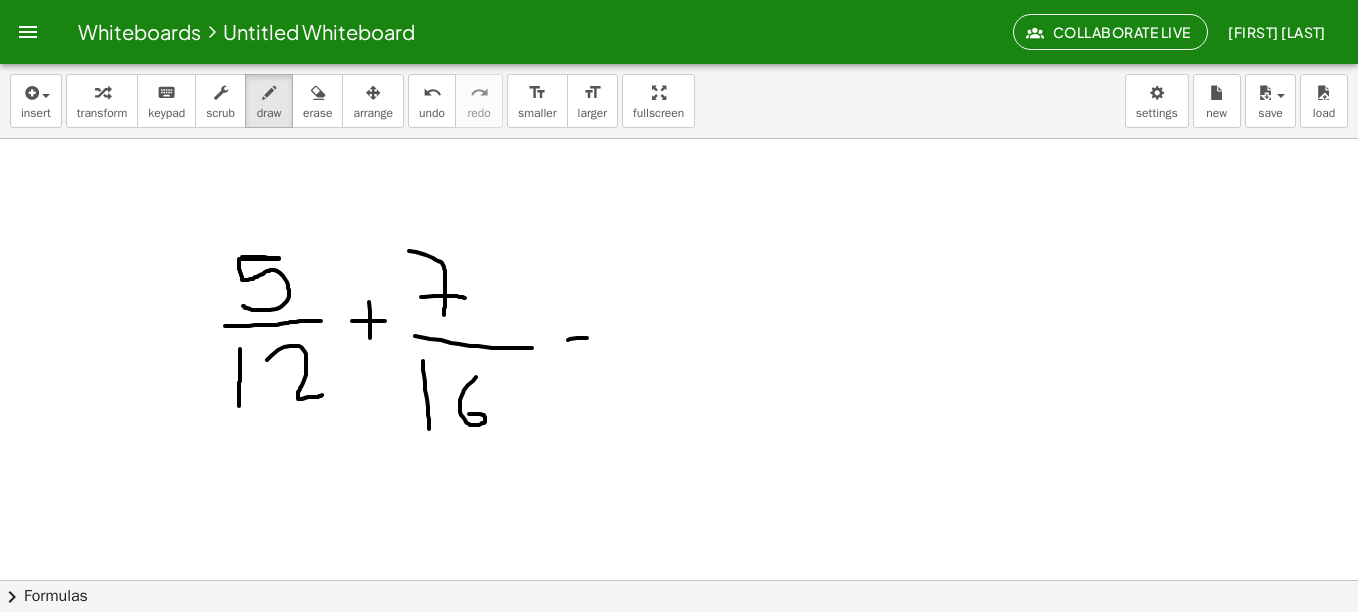 drag, startPoint x: 568, startPoint y: 340, endPoint x: 599, endPoint y: 338, distance: 31.06445 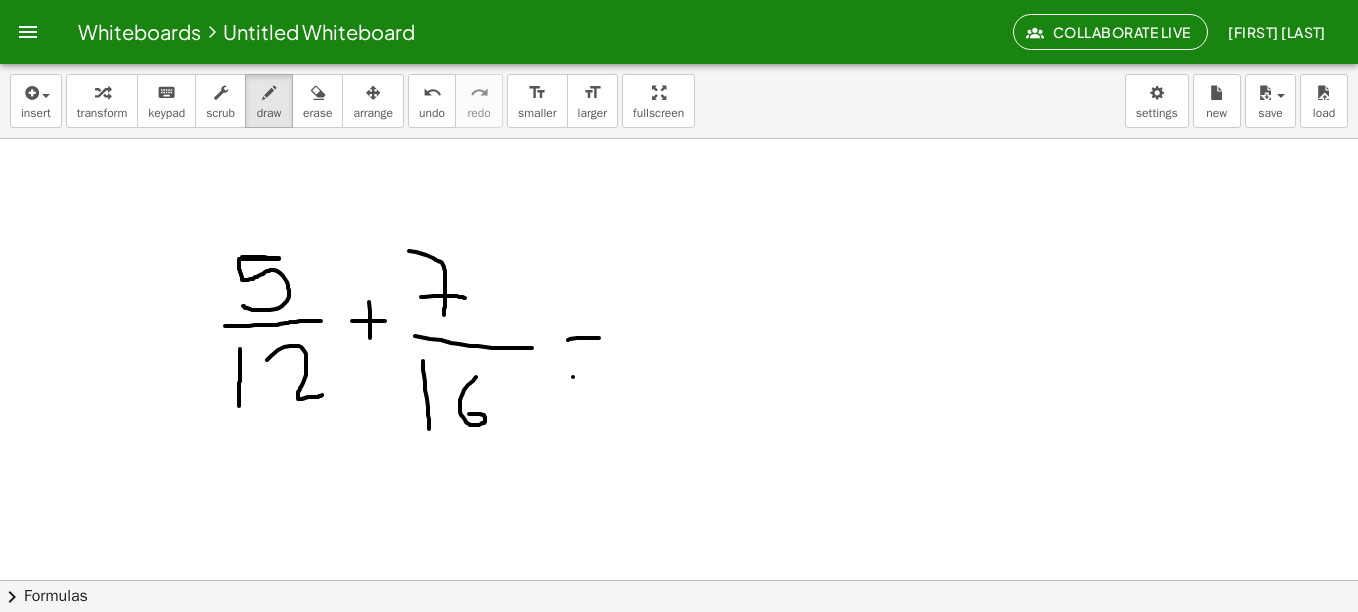 drag, startPoint x: 573, startPoint y: 377, endPoint x: 616, endPoint y: 376, distance: 43.011627 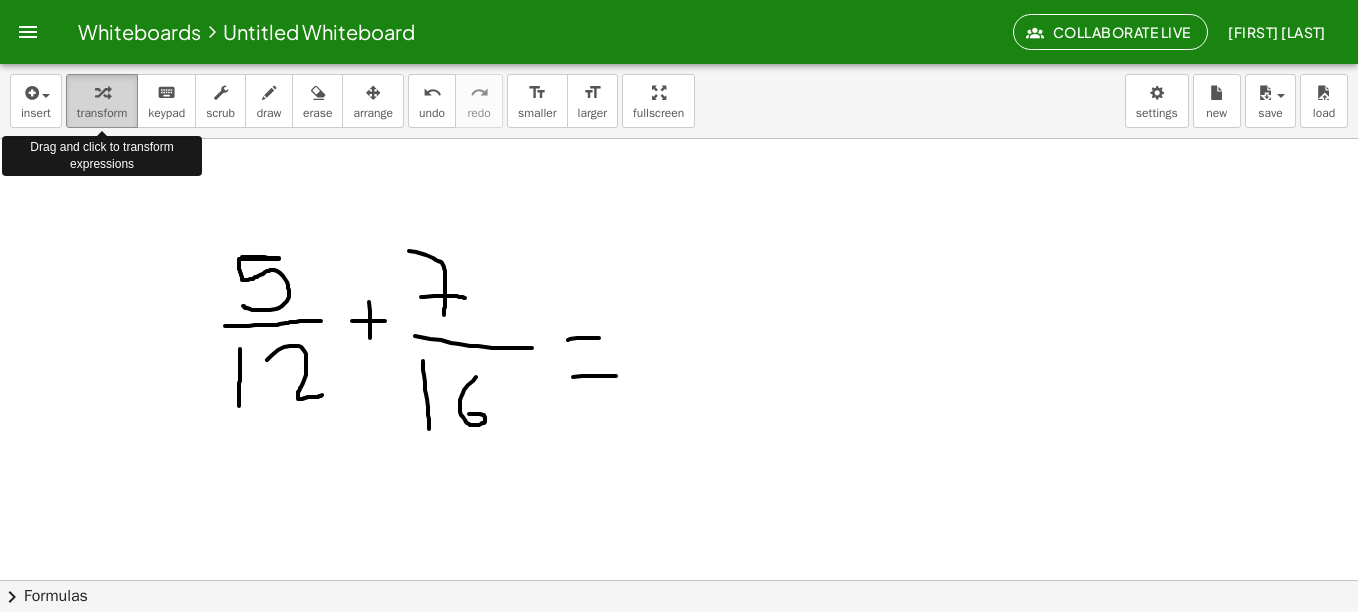 click at bounding box center (102, 92) 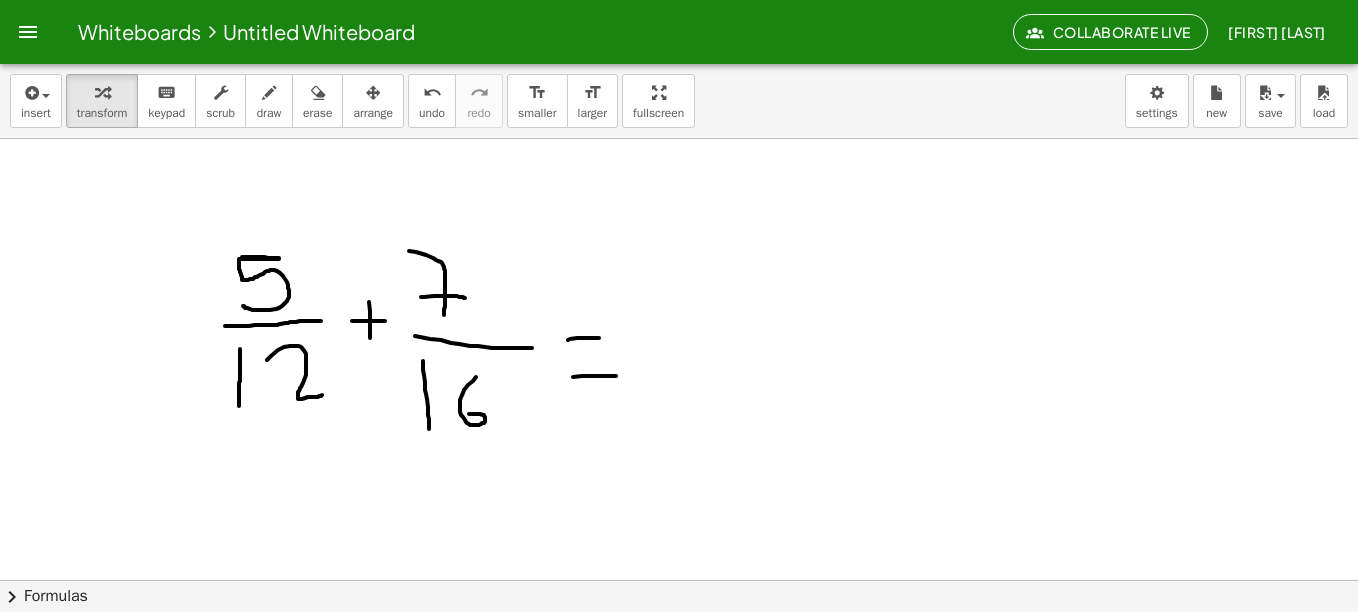 drag, startPoint x: 458, startPoint y: 387, endPoint x: 449, endPoint y: 398, distance: 14.21267 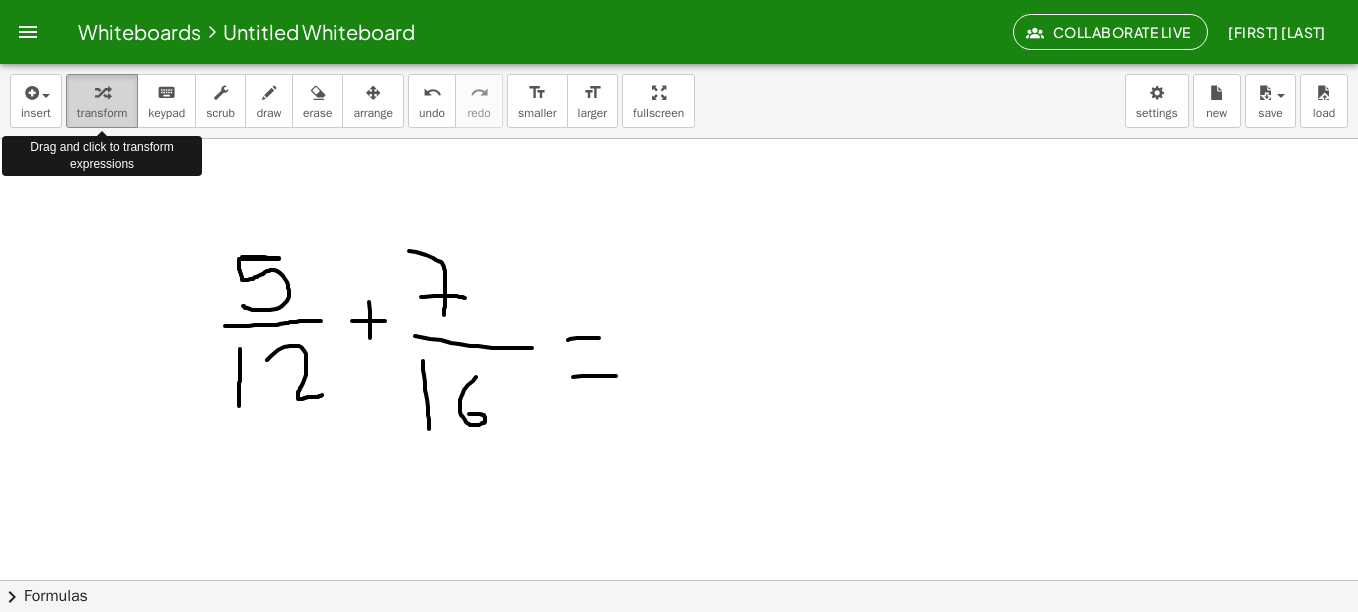 click at bounding box center (102, 93) 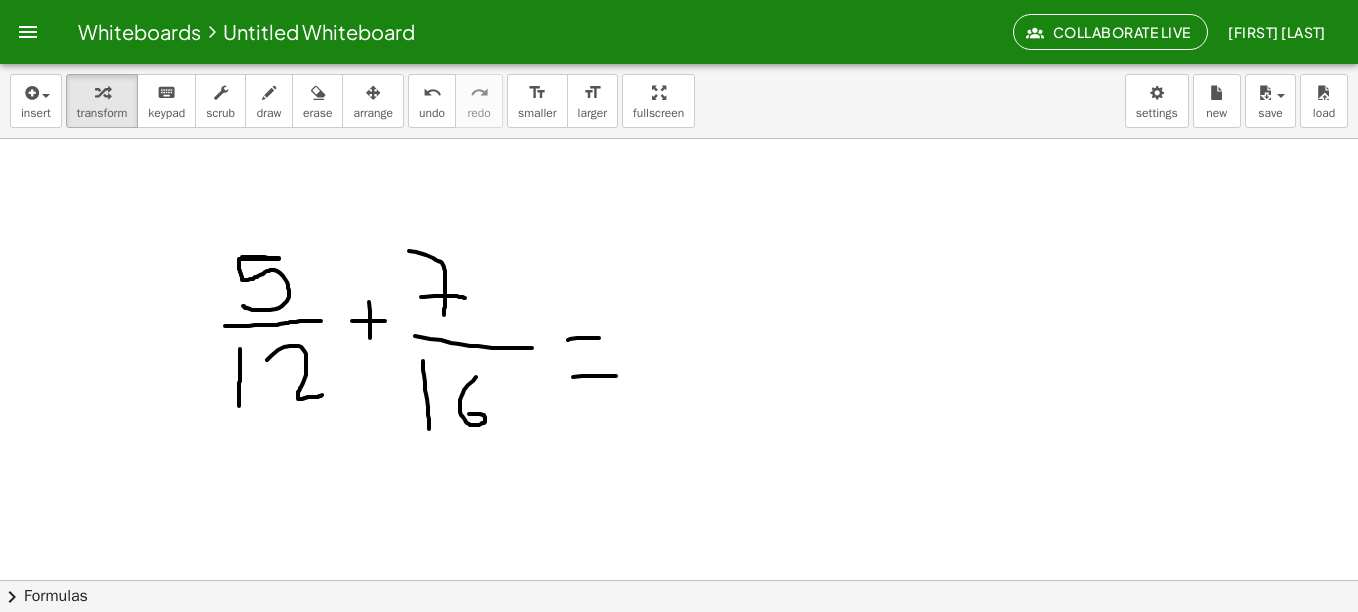 click at bounding box center (679, 644) 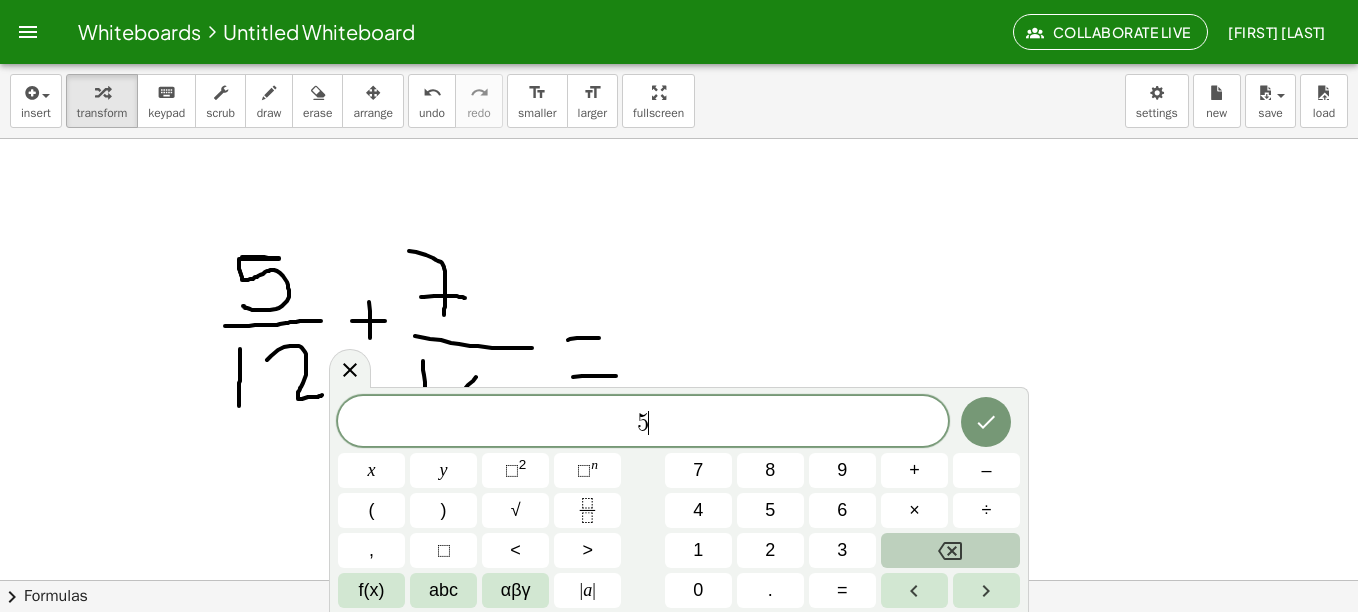 click at bounding box center [950, 550] 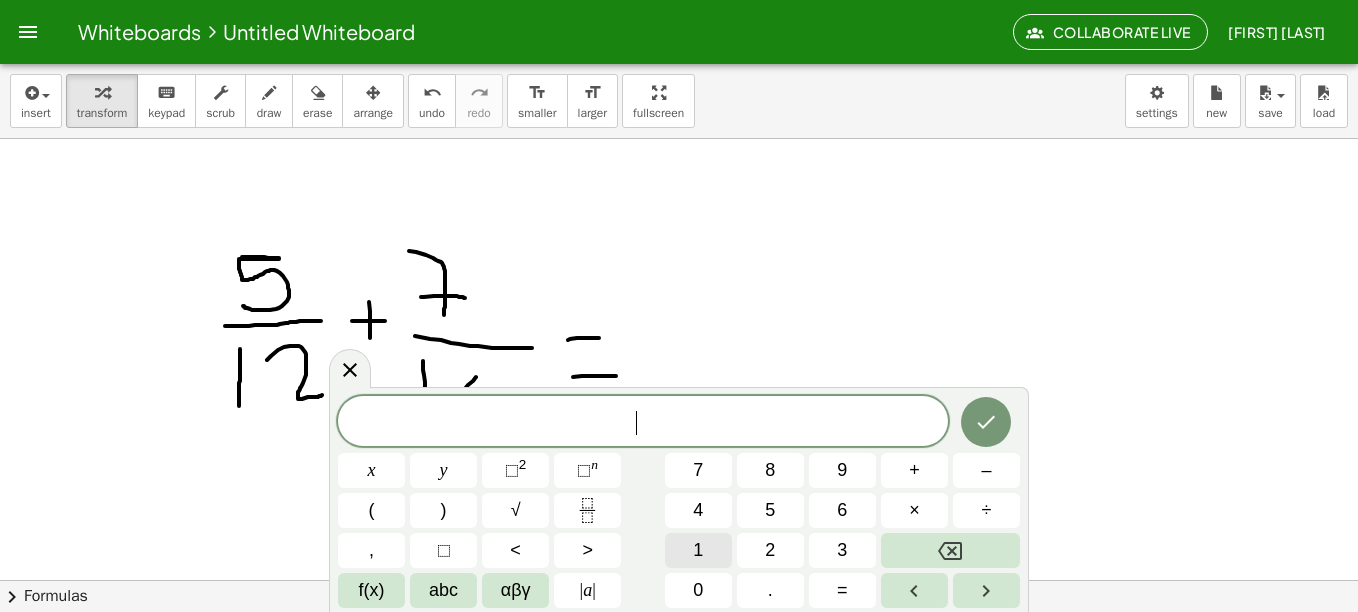 click on "1" at bounding box center [698, 550] 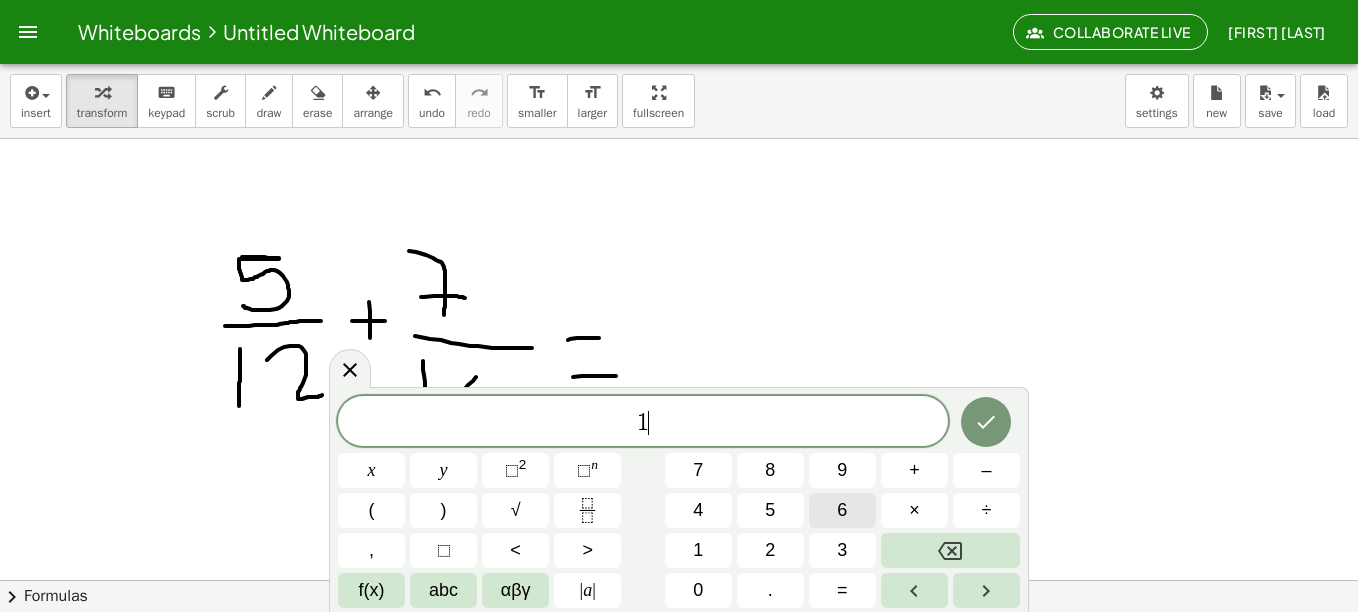 click on "6" at bounding box center (842, 510) 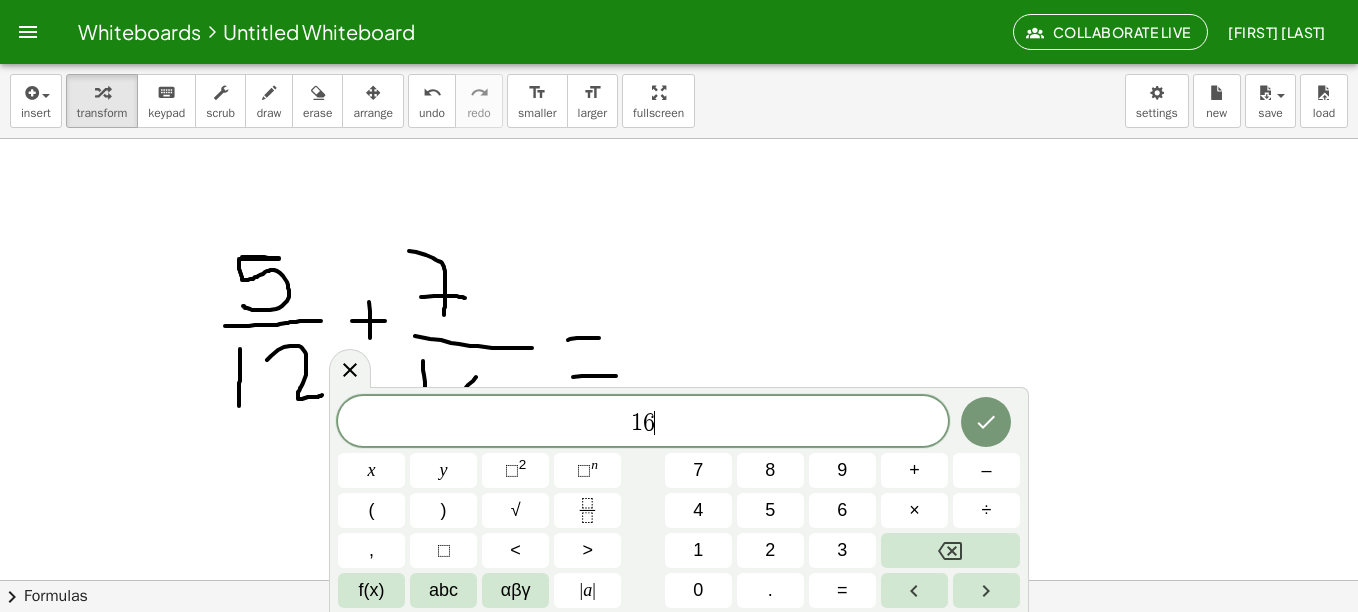 click at bounding box center (679, 644) 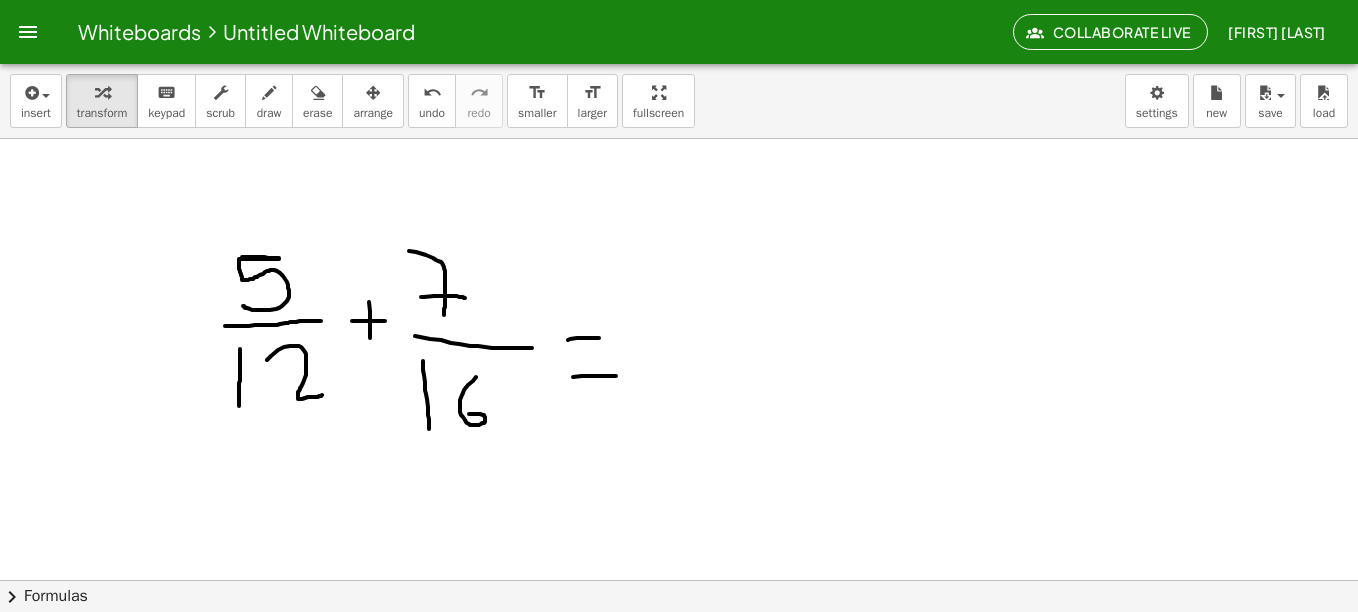 drag, startPoint x: 468, startPoint y: 393, endPoint x: 495, endPoint y: 410, distance: 31.906113 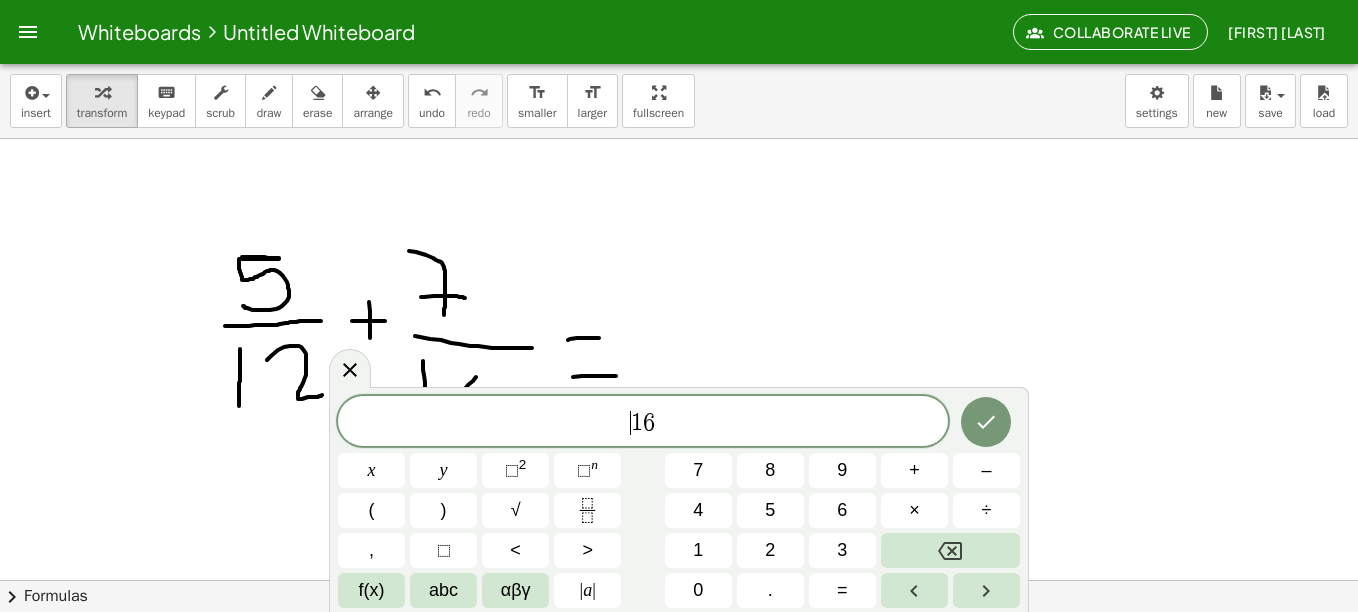 click on "​ 1 6" at bounding box center [643, 423] 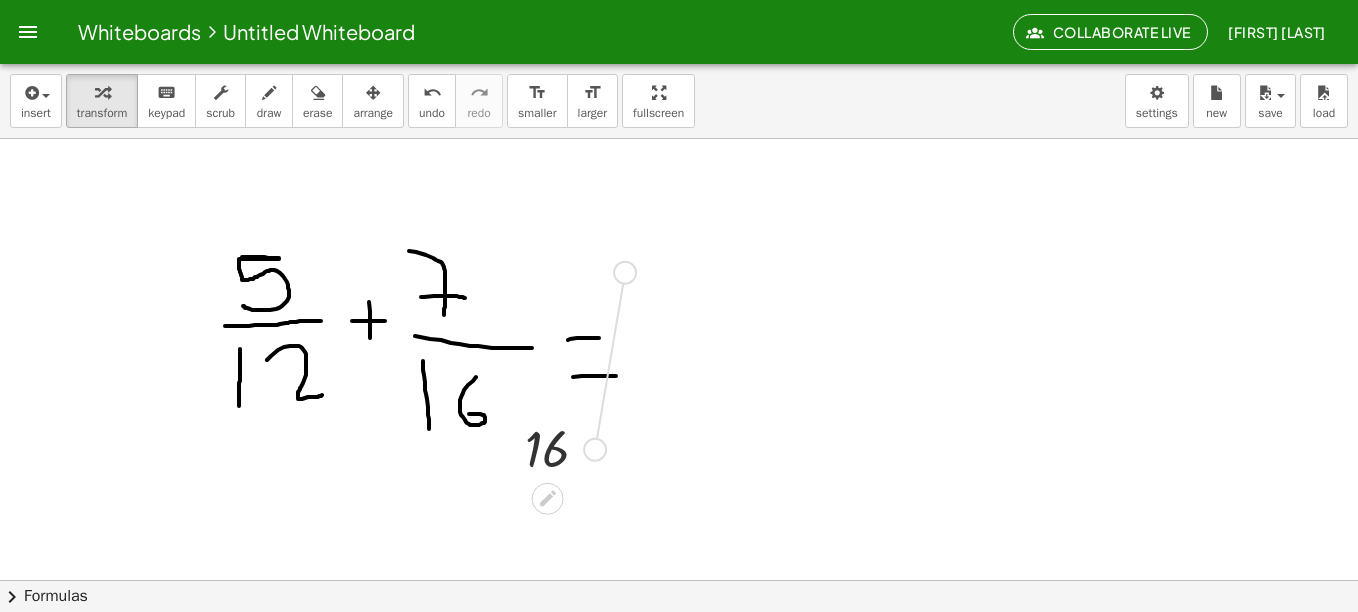 drag, startPoint x: 592, startPoint y: 444, endPoint x: 624, endPoint y: 262, distance: 184.79178 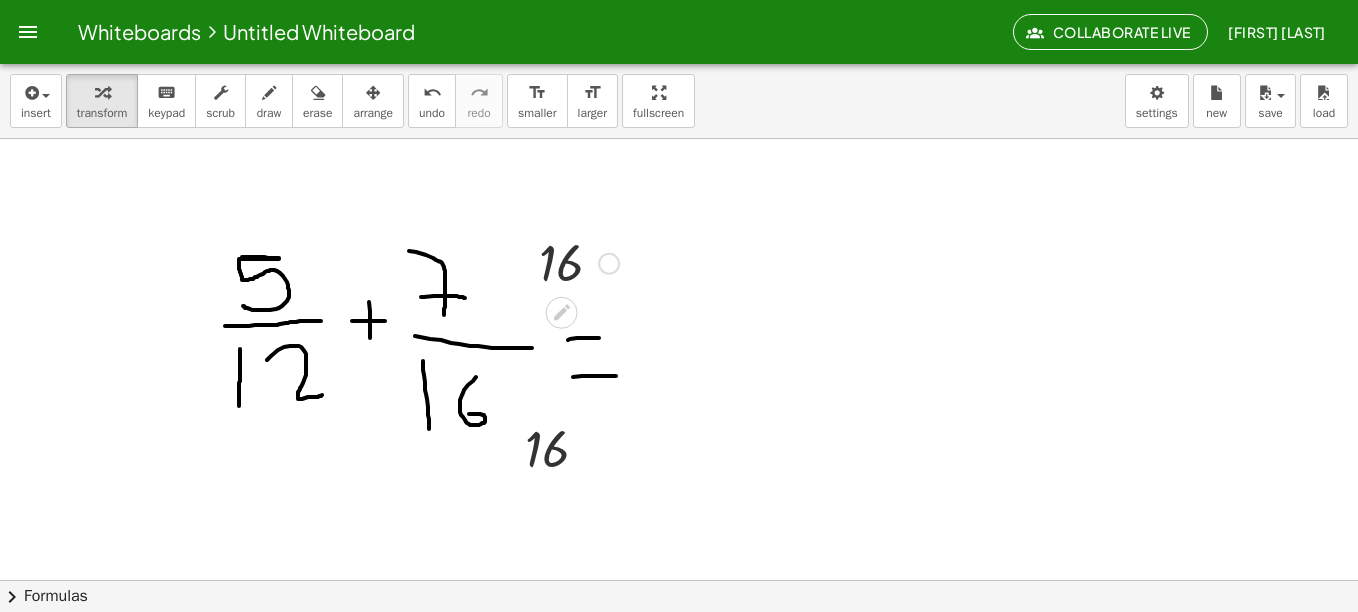 click at bounding box center [579, 262] 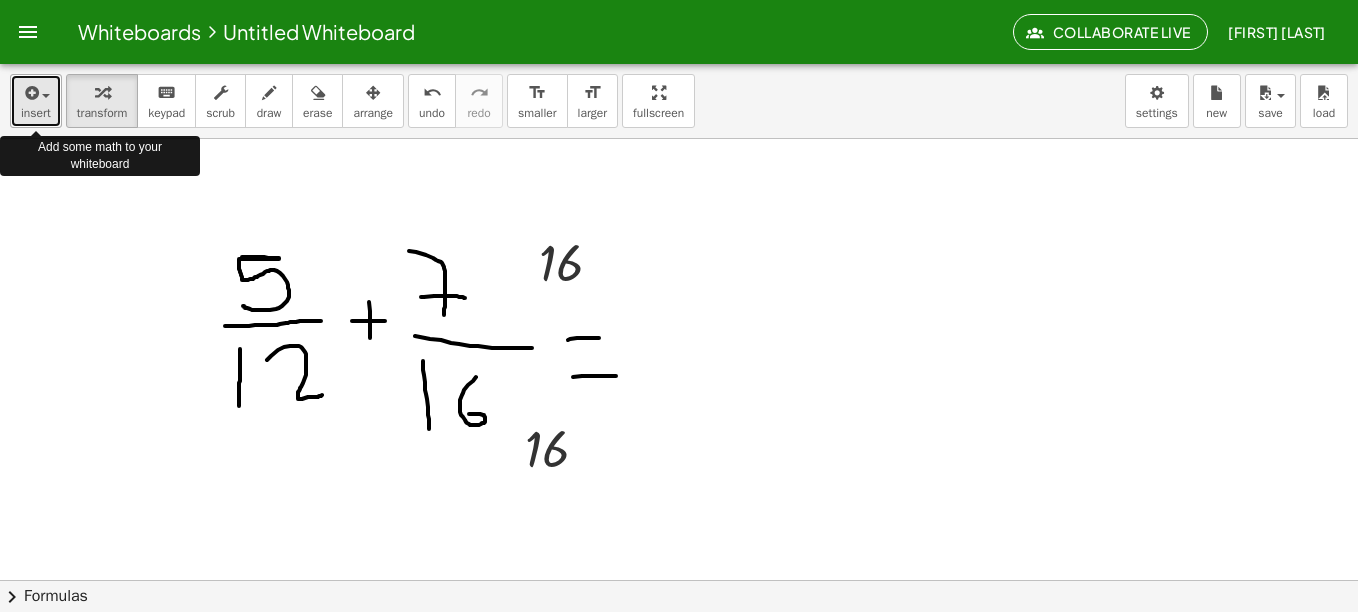 click at bounding box center [41, 95] 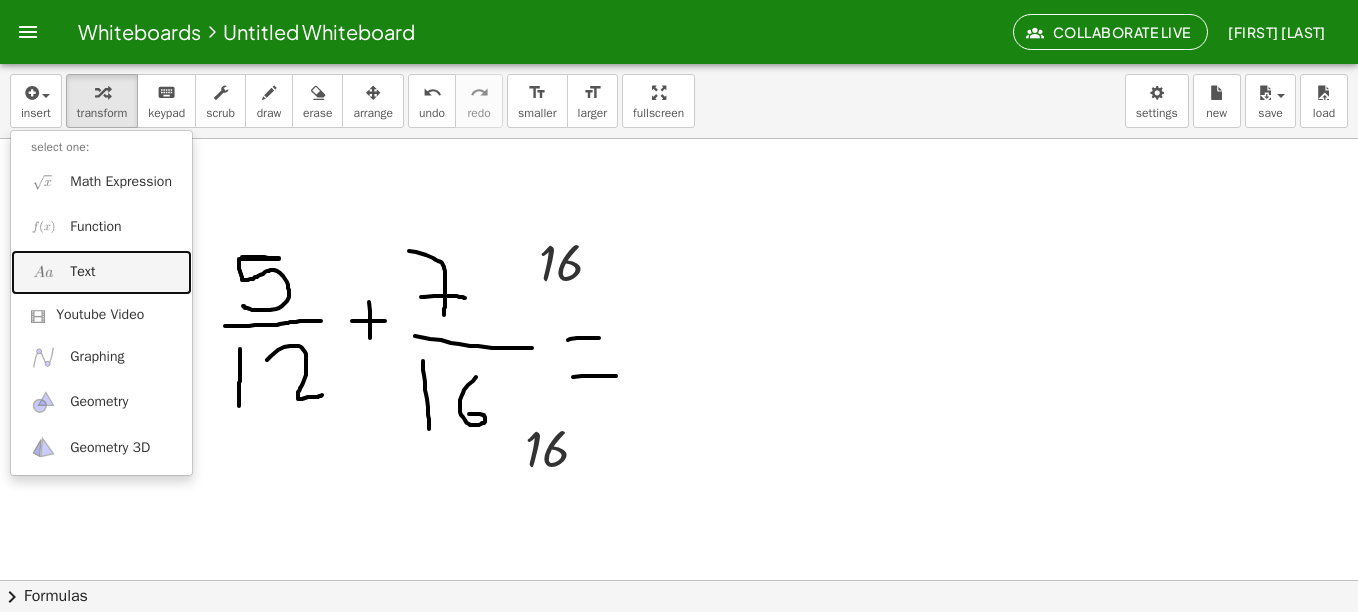 click on "Text" at bounding box center [101, 272] 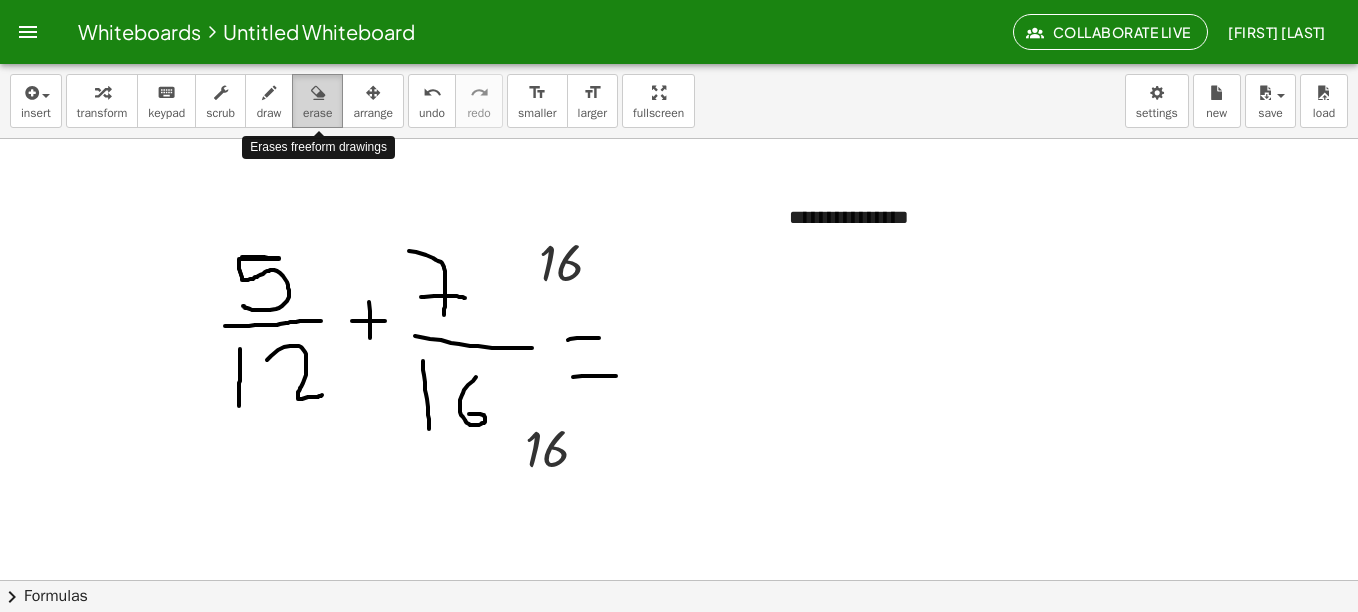 click at bounding box center [317, 92] 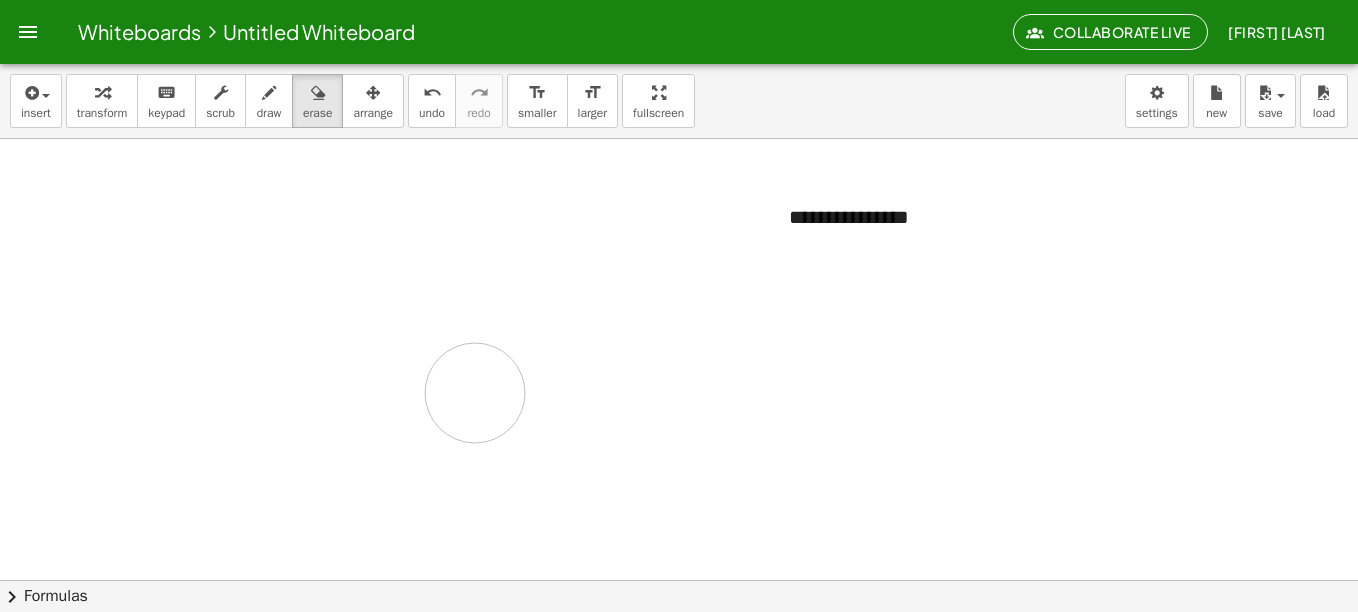 drag, startPoint x: 460, startPoint y: 314, endPoint x: 751, endPoint y: 184, distance: 318.71774 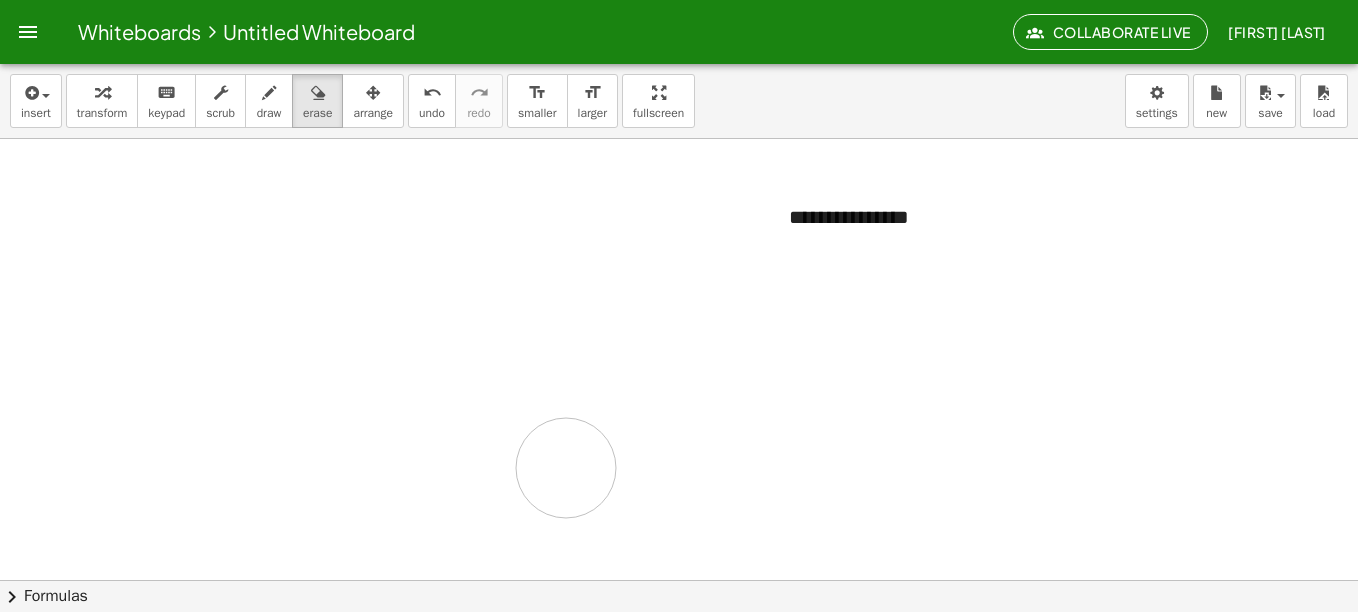 drag, startPoint x: 673, startPoint y: 230, endPoint x: 567, endPoint y: 468, distance: 260.5379 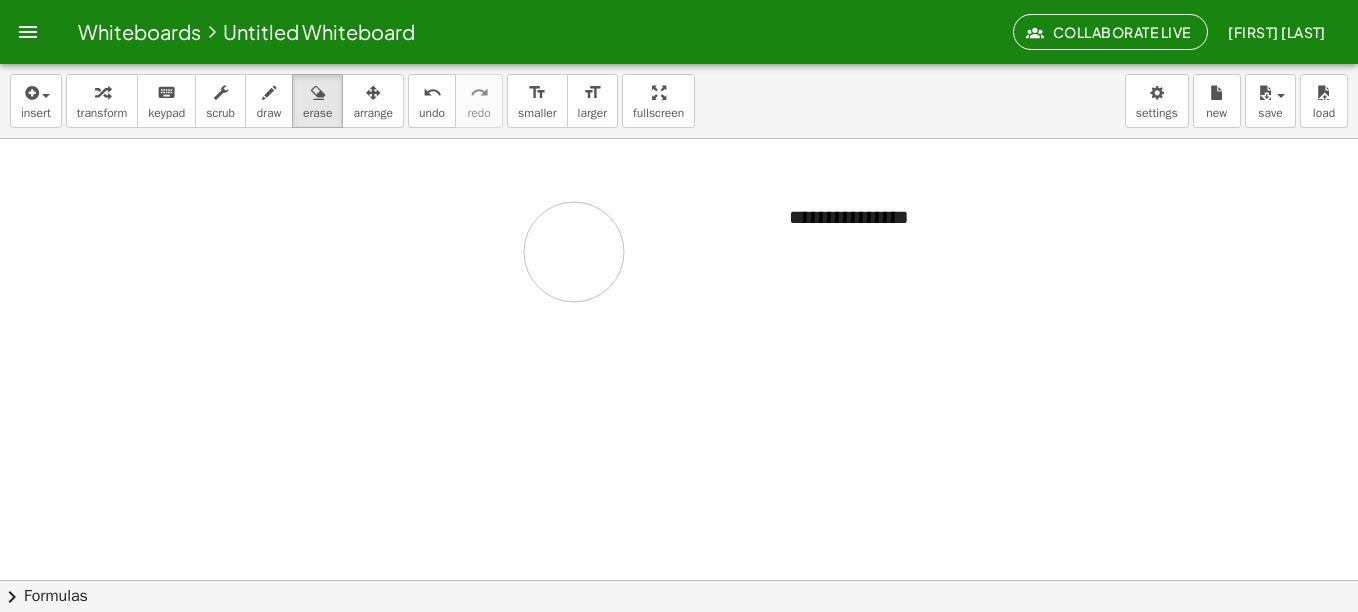 drag, startPoint x: 554, startPoint y: 474, endPoint x: 428, endPoint y: 328, distance: 192.85228 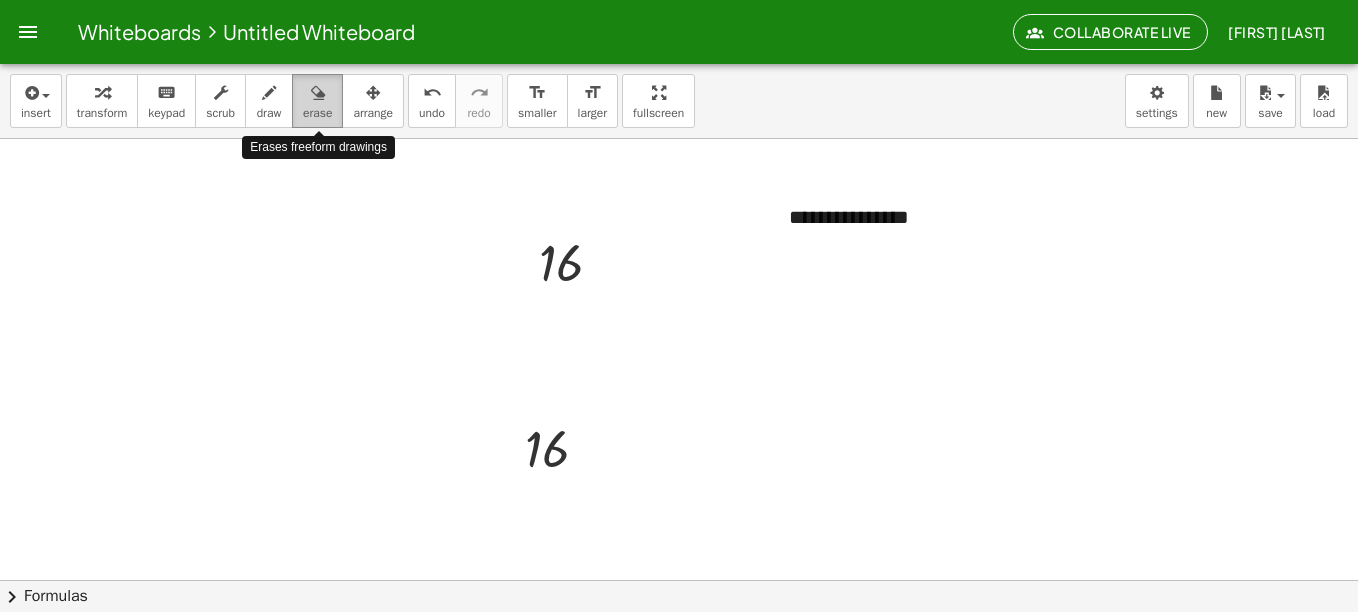 click at bounding box center (318, 93) 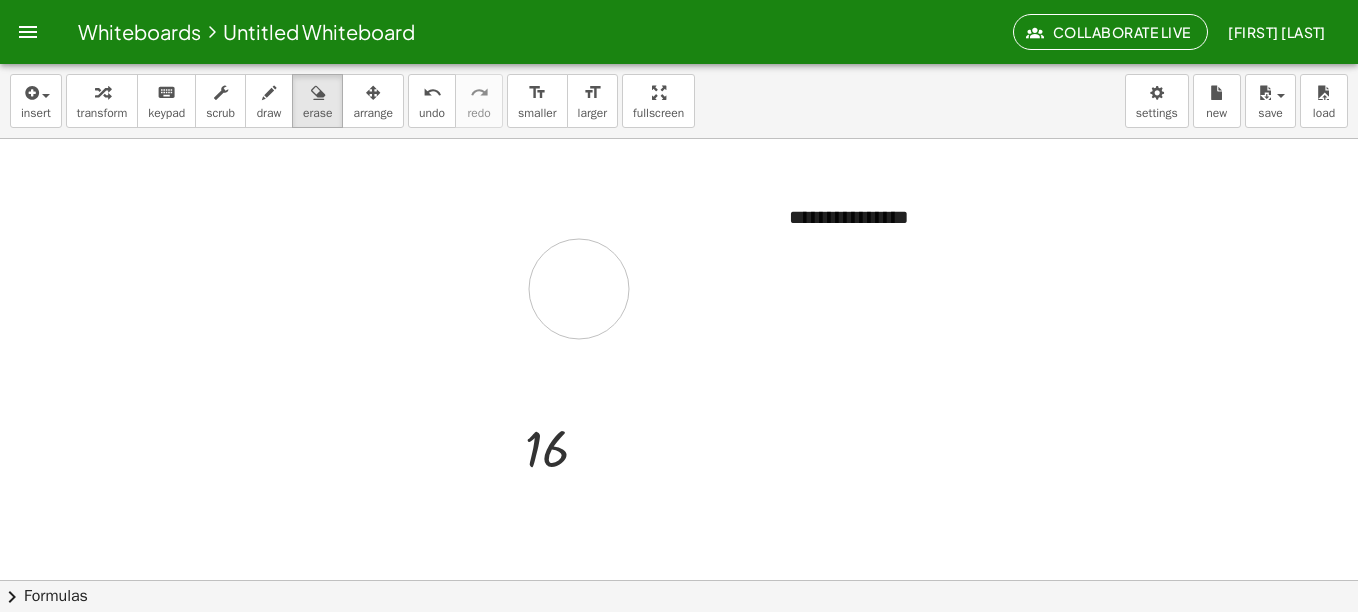 drag, startPoint x: 559, startPoint y: 237, endPoint x: 579, endPoint y: 289, distance: 55.713554 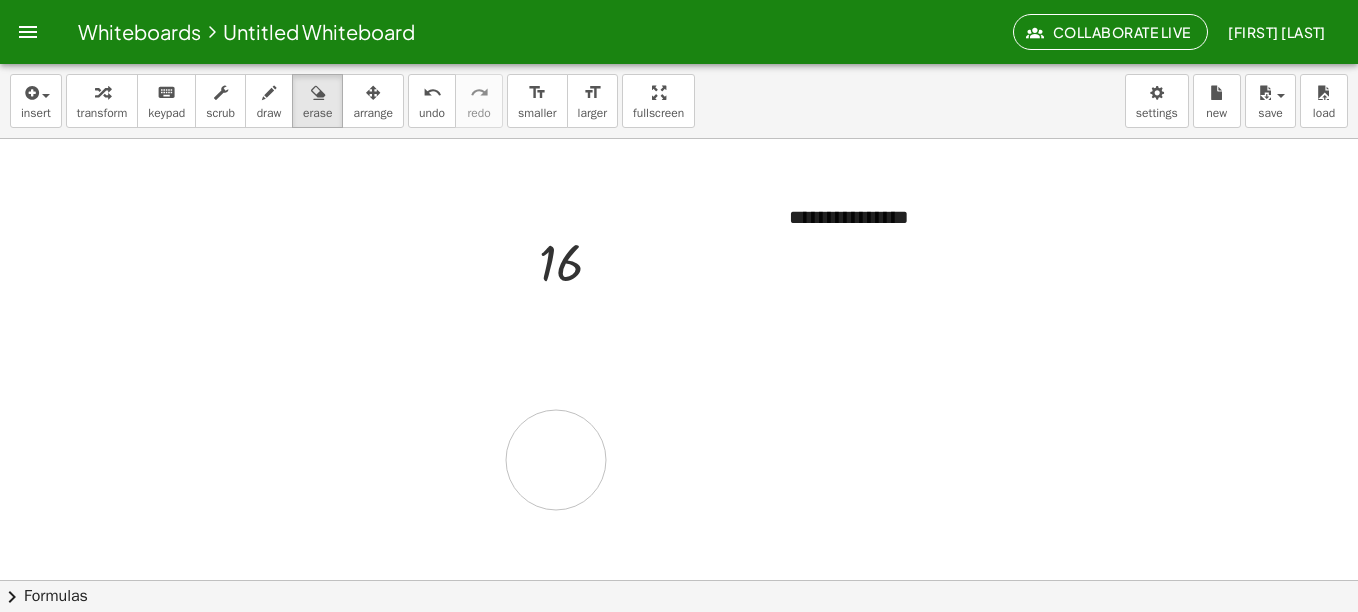 click at bounding box center [679, 644] 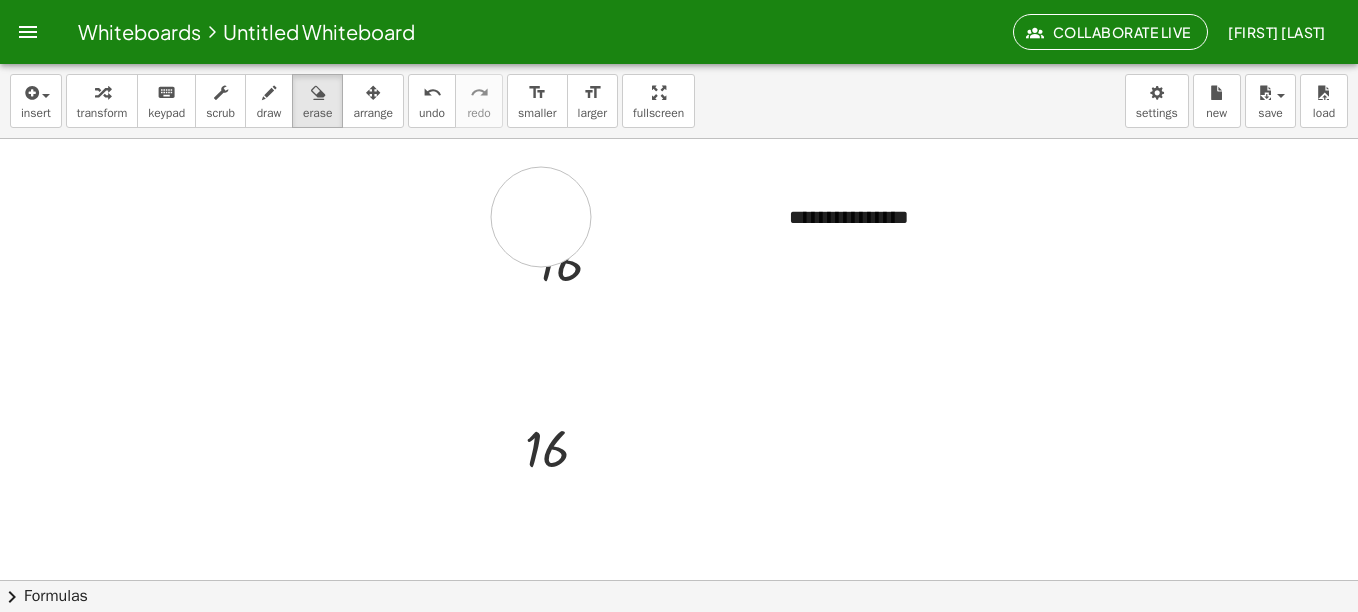 click at bounding box center (679, 644) 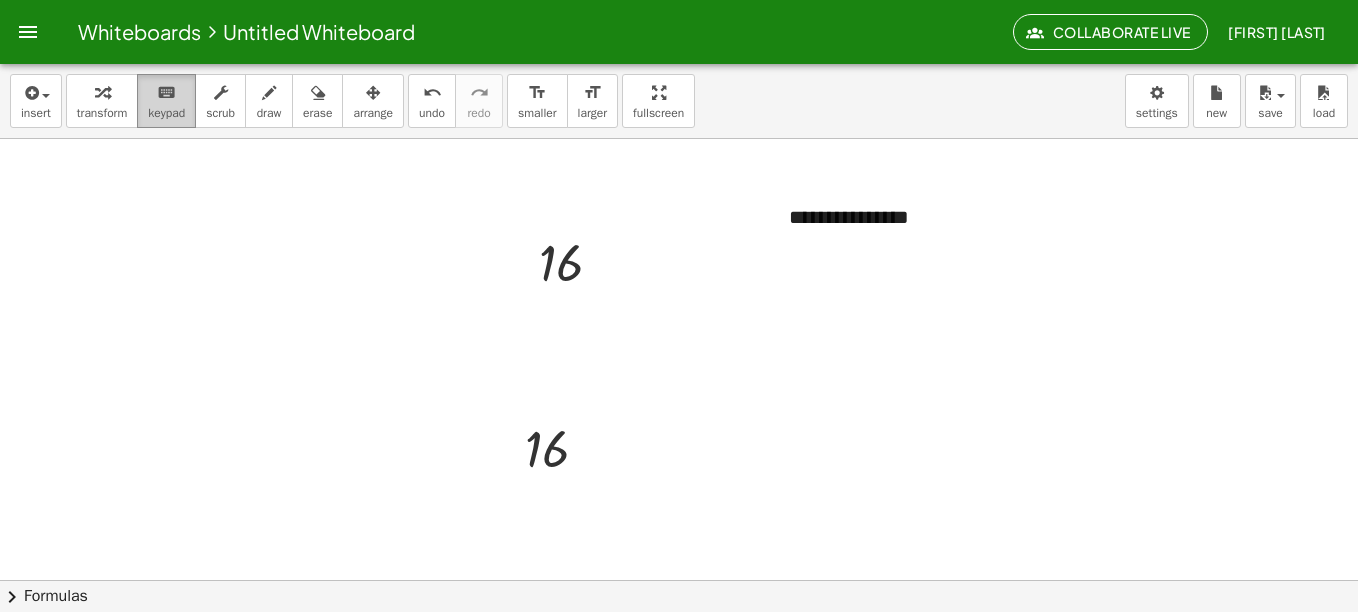click on "keyboard" at bounding box center [166, 93] 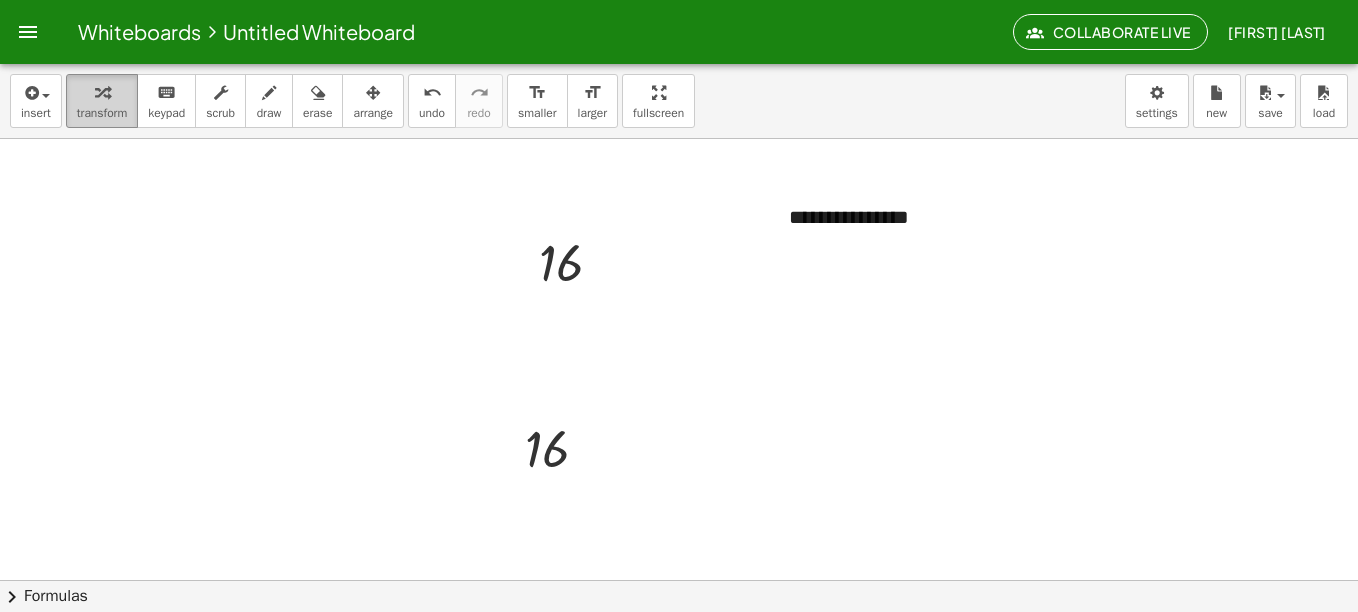 click at bounding box center (102, 93) 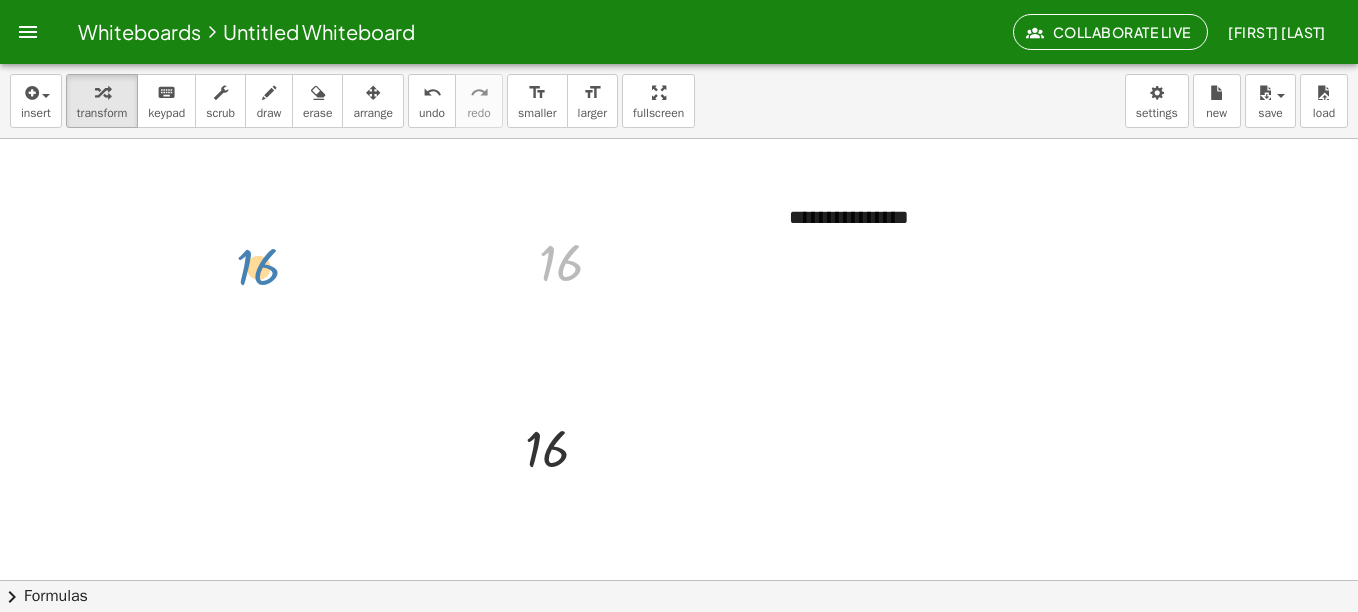 drag, startPoint x: 553, startPoint y: 263, endPoint x: 226, endPoint y: 241, distance: 327.73923 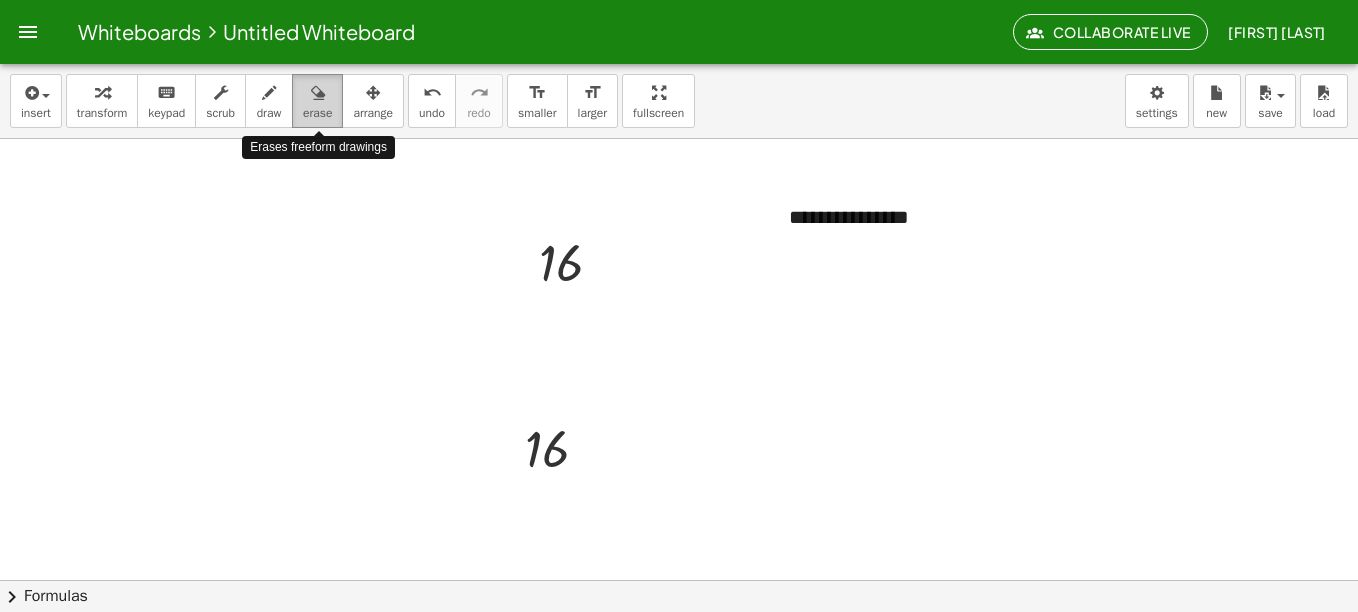 click at bounding box center (318, 93) 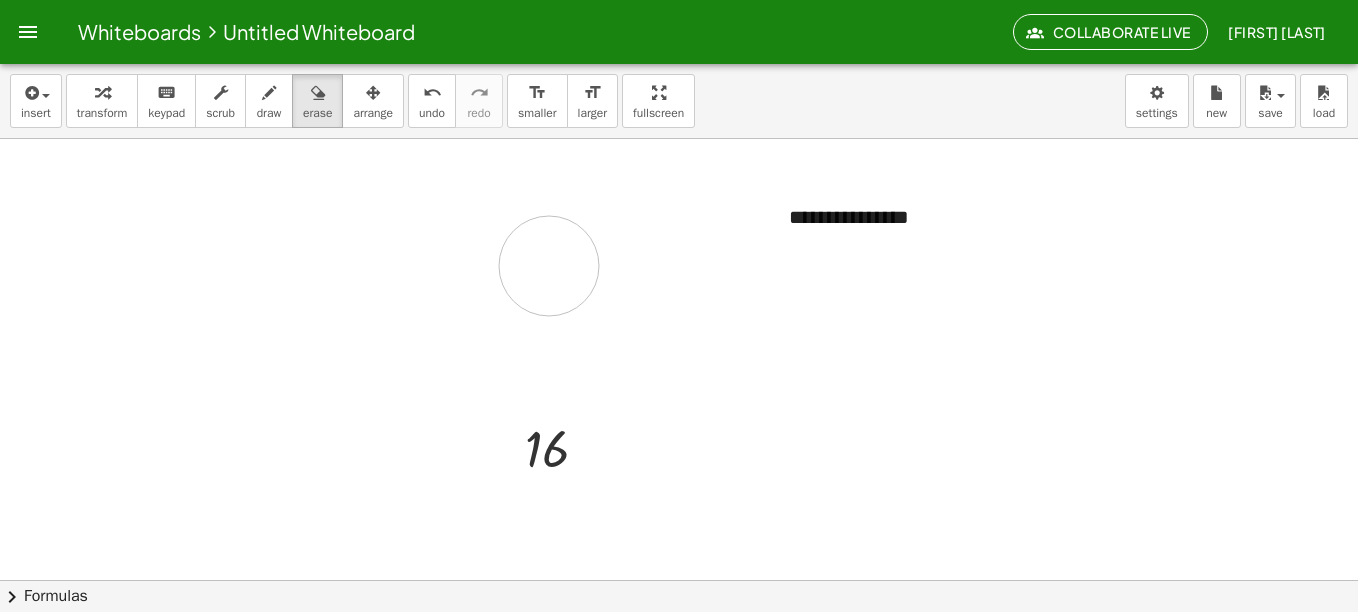 click at bounding box center (679, 644) 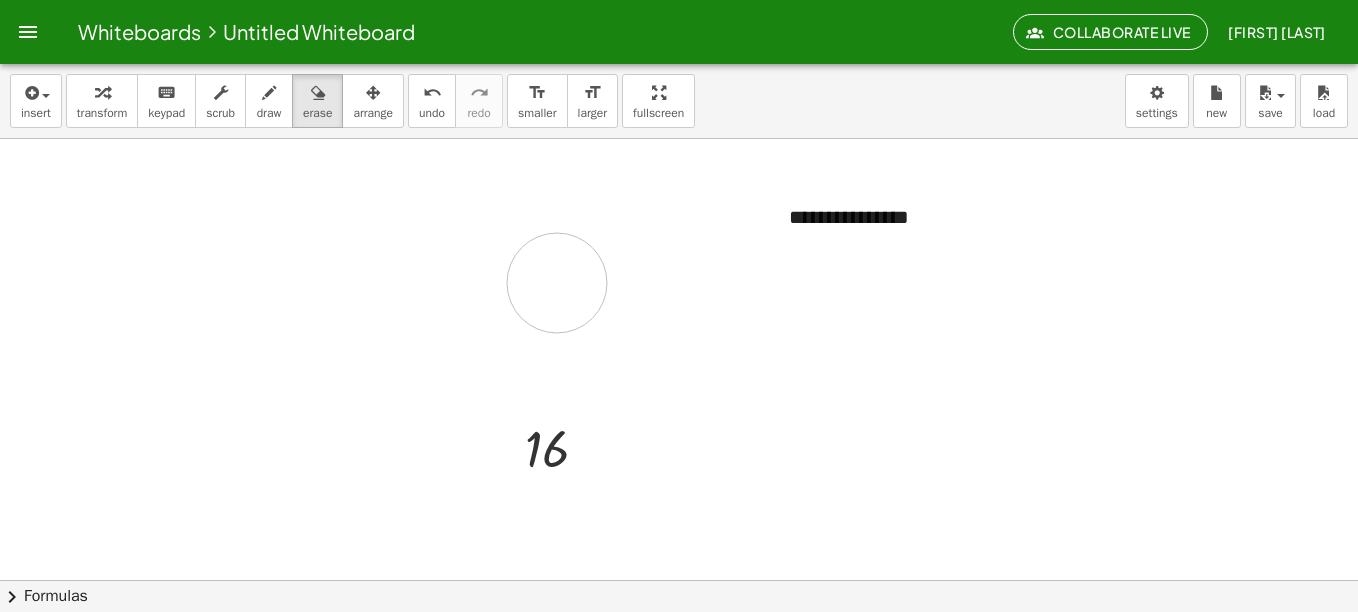 click at bounding box center [679, 644] 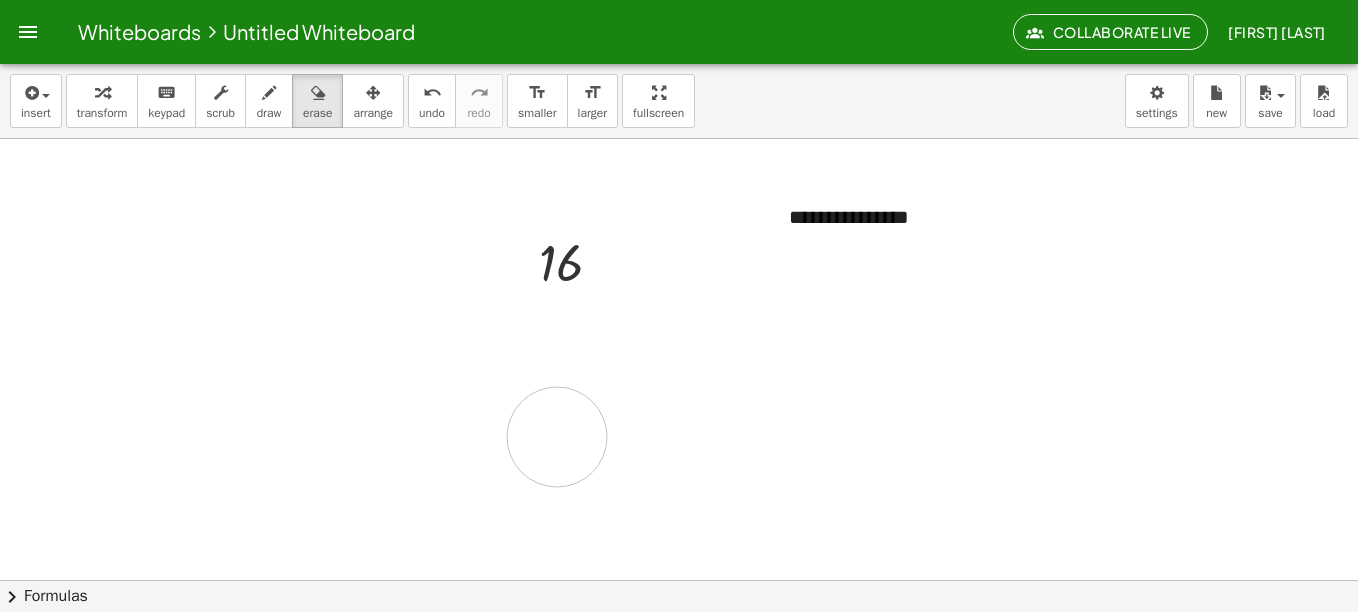 click at bounding box center (679, 644) 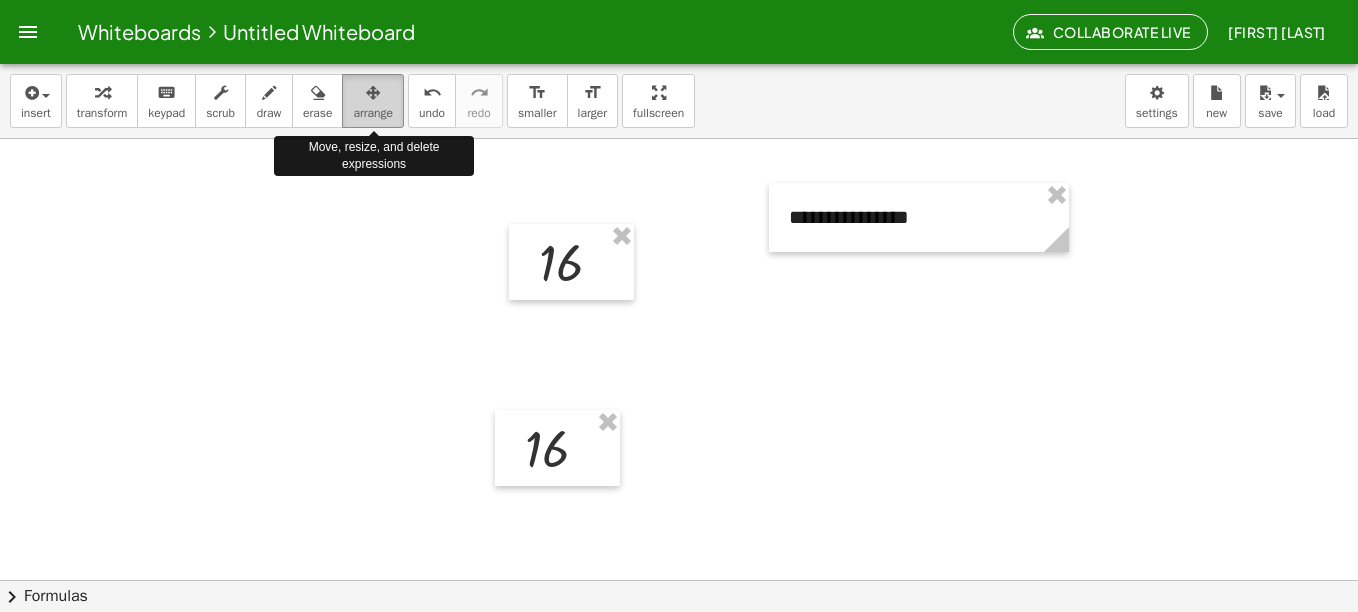 click on "arrange" at bounding box center (373, 113) 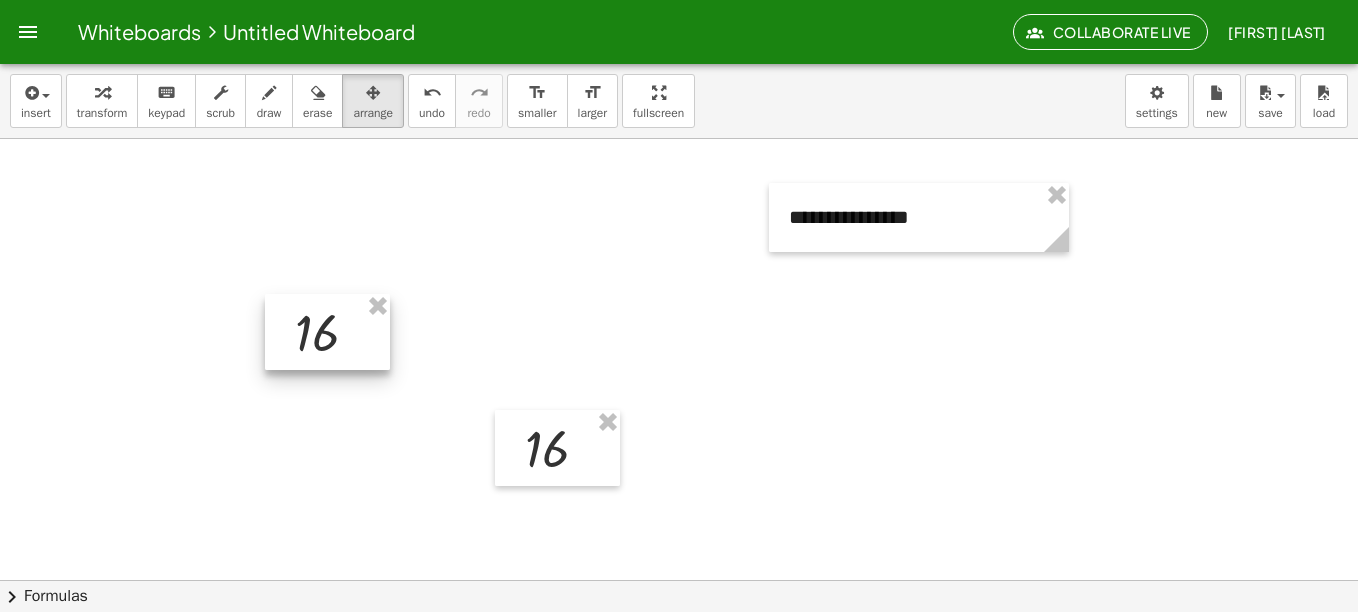 drag, startPoint x: 578, startPoint y: 254, endPoint x: 260, endPoint y: 165, distance: 330.21964 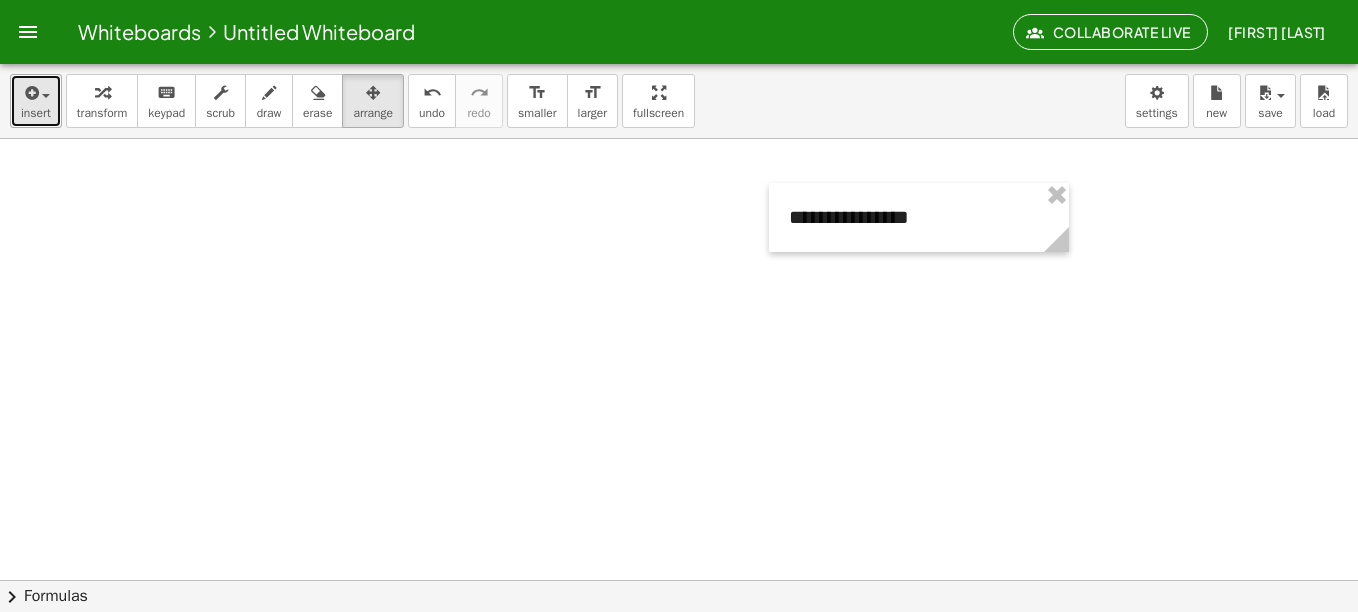 click at bounding box center [30, 93] 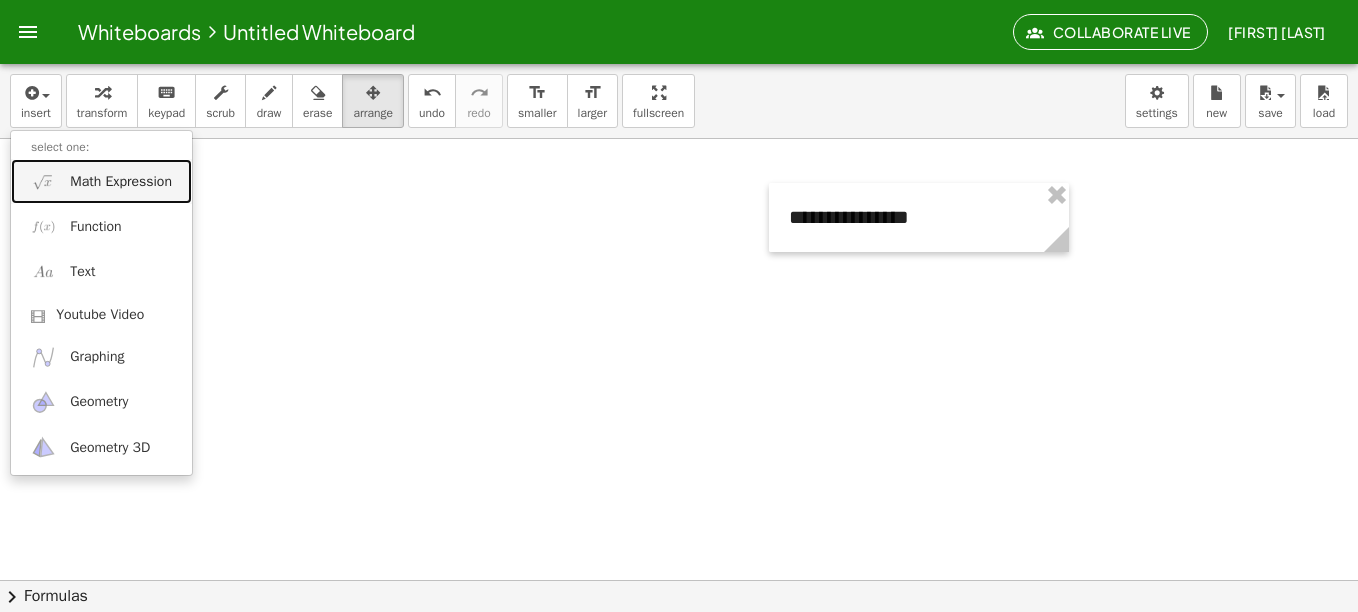 click on "Math Expression" at bounding box center (121, 182) 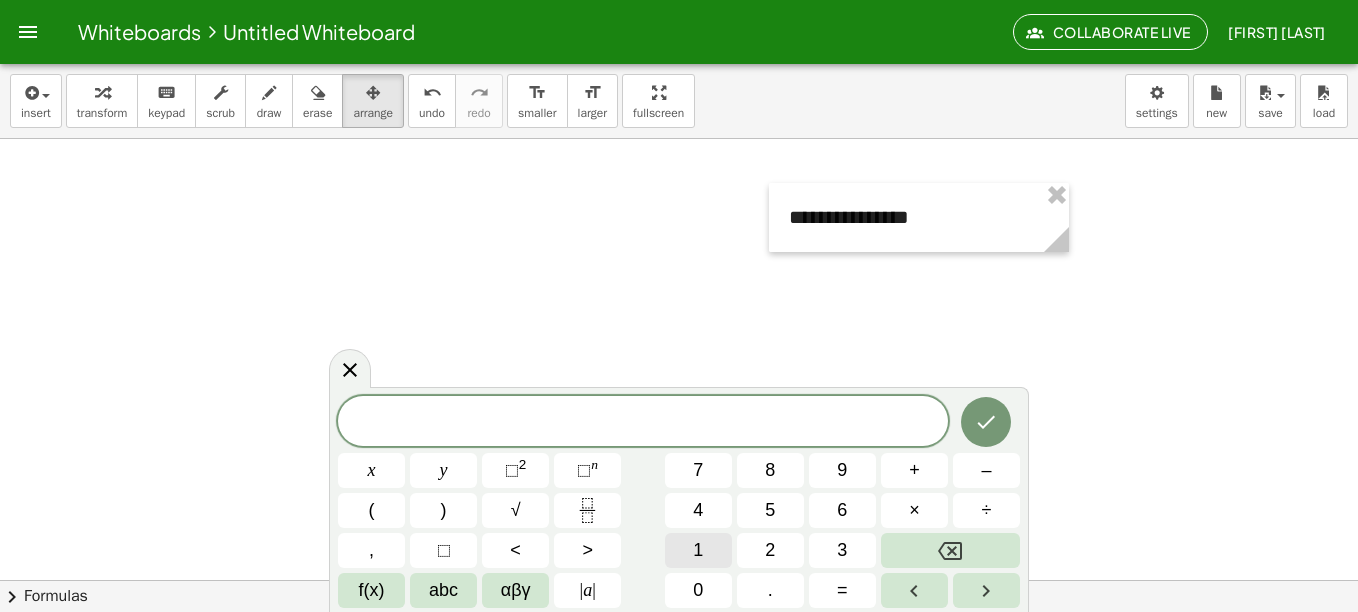 click on "1" at bounding box center [698, 550] 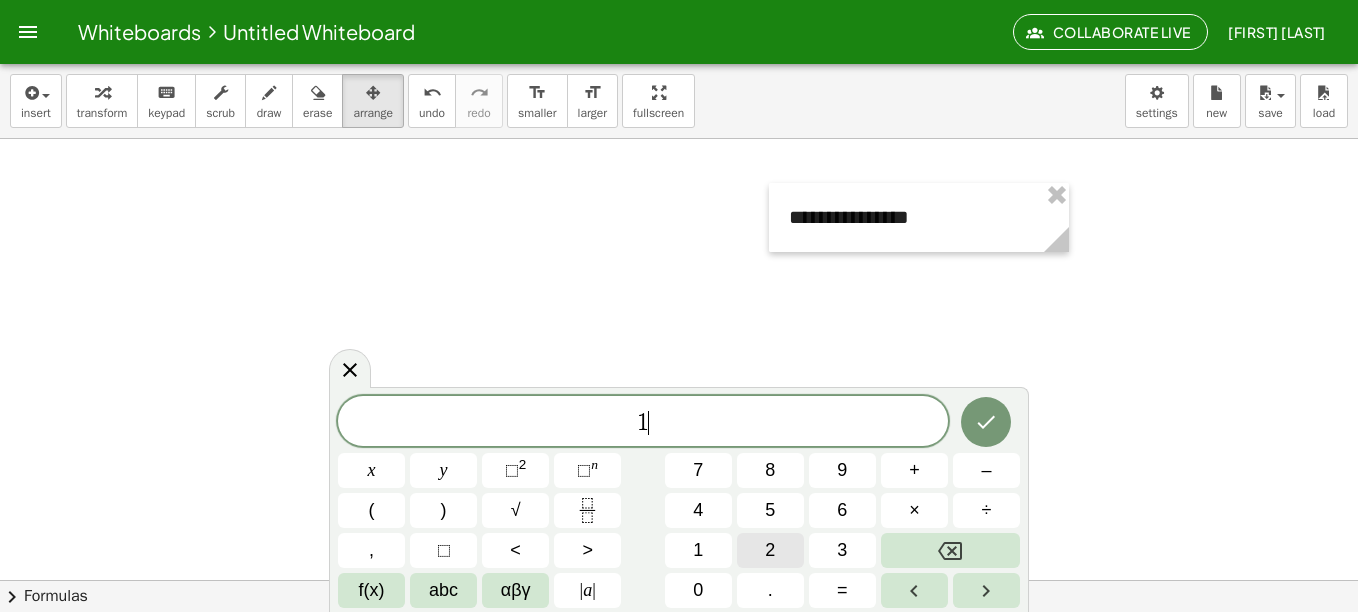 click on "2" at bounding box center [770, 550] 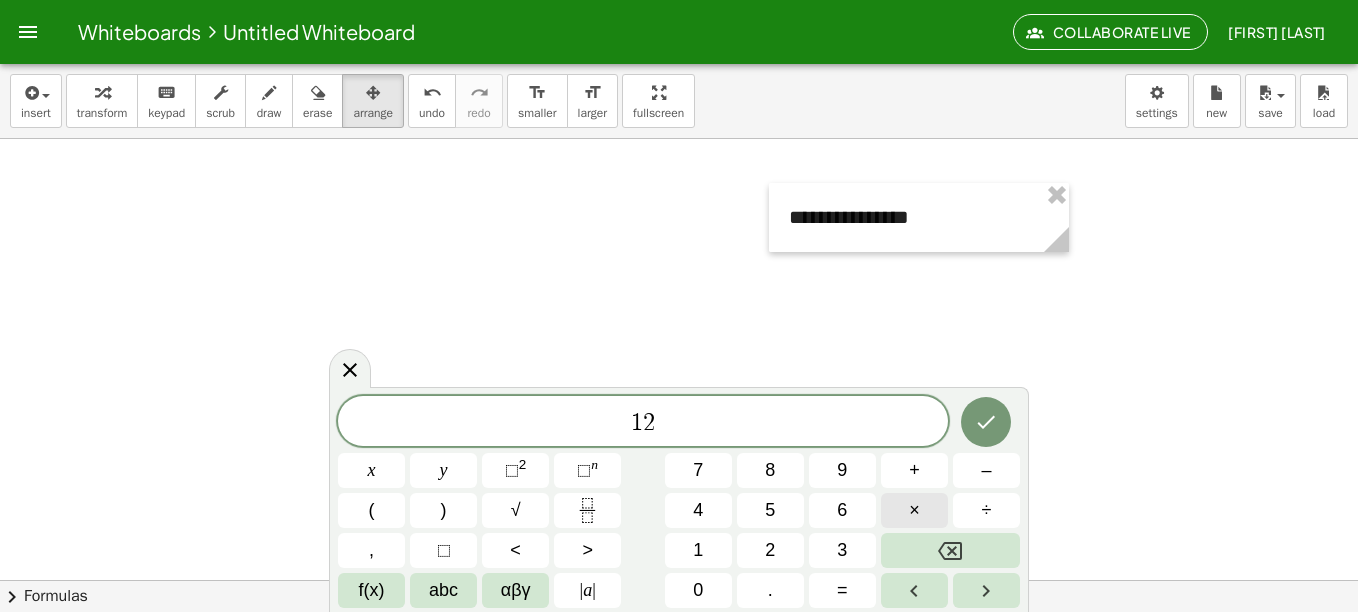click on "×" at bounding box center [914, 510] 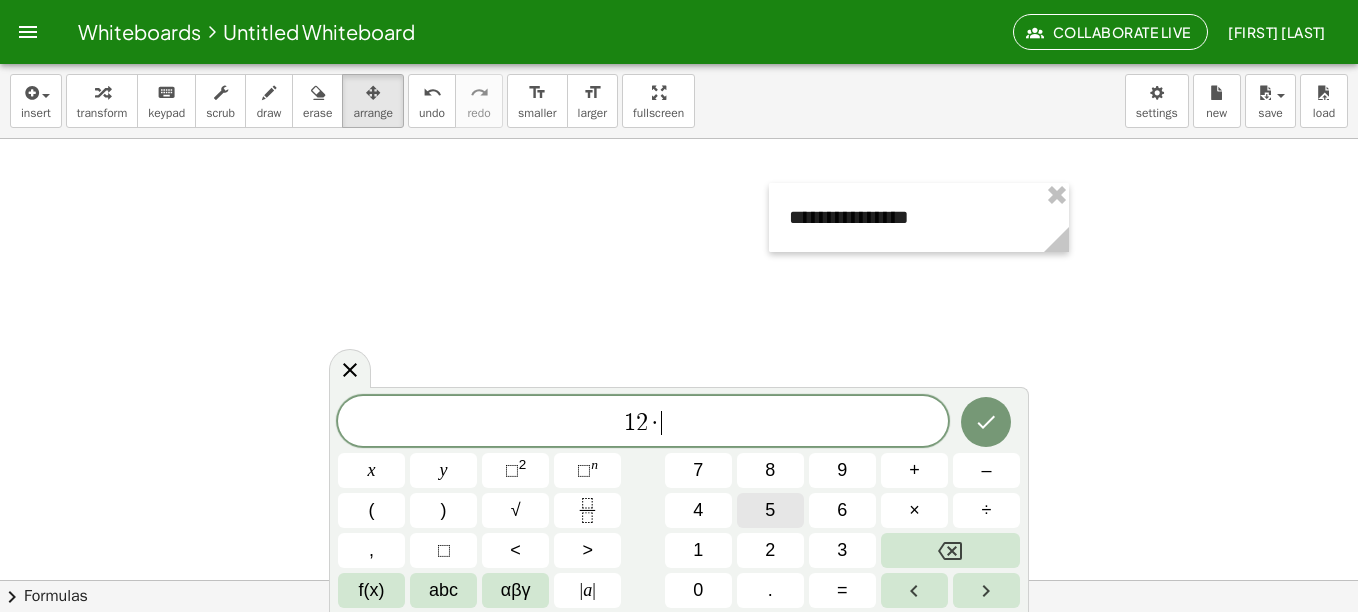 click on "5" at bounding box center (770, 510) 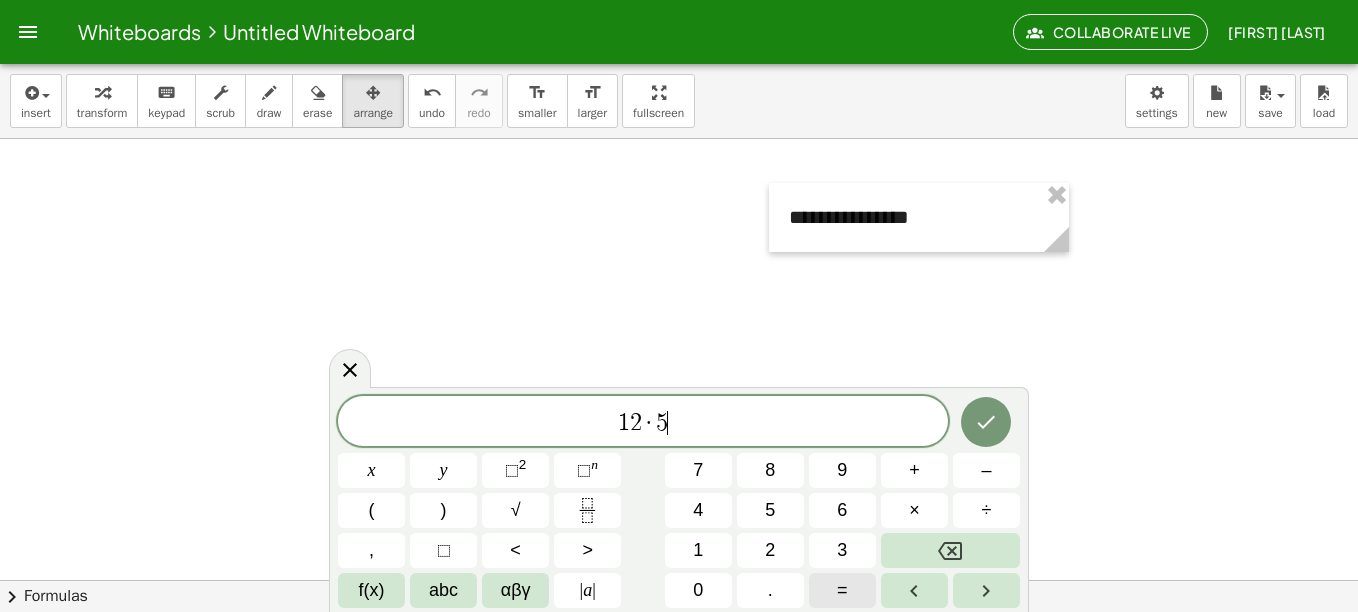click on "=" at bounding box center (842, 590) 